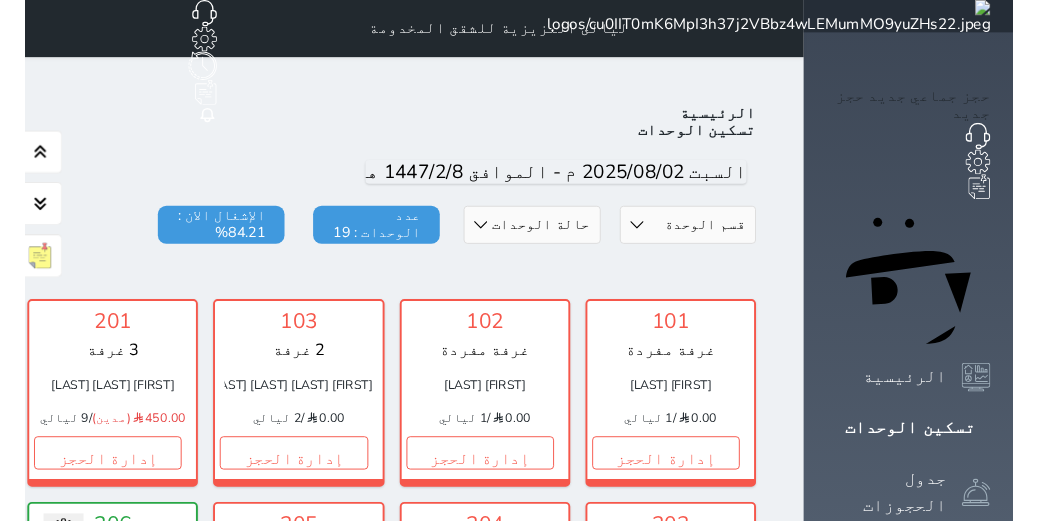 scroll, scrollTop: 0, scrollLeft: 0, axis: both 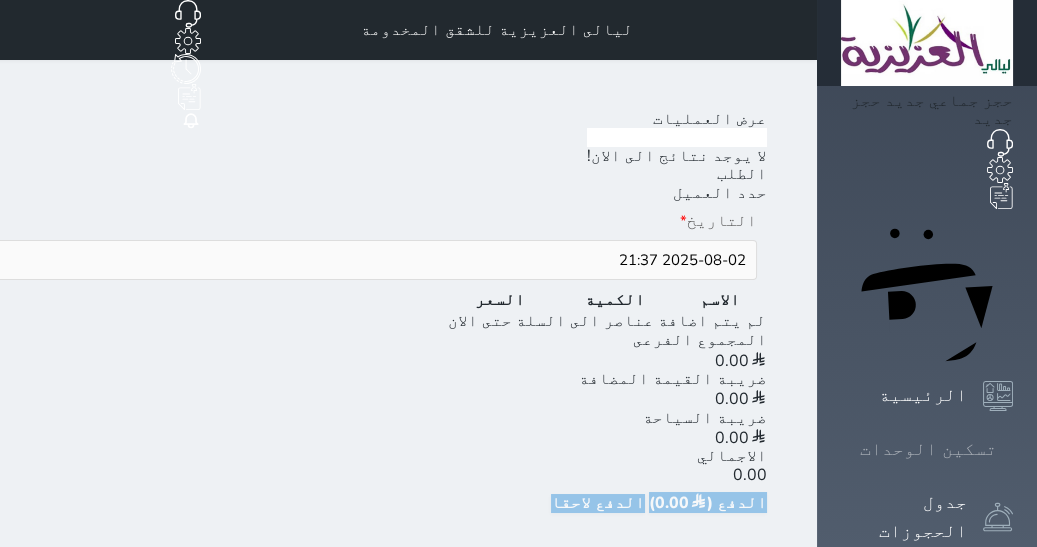 click 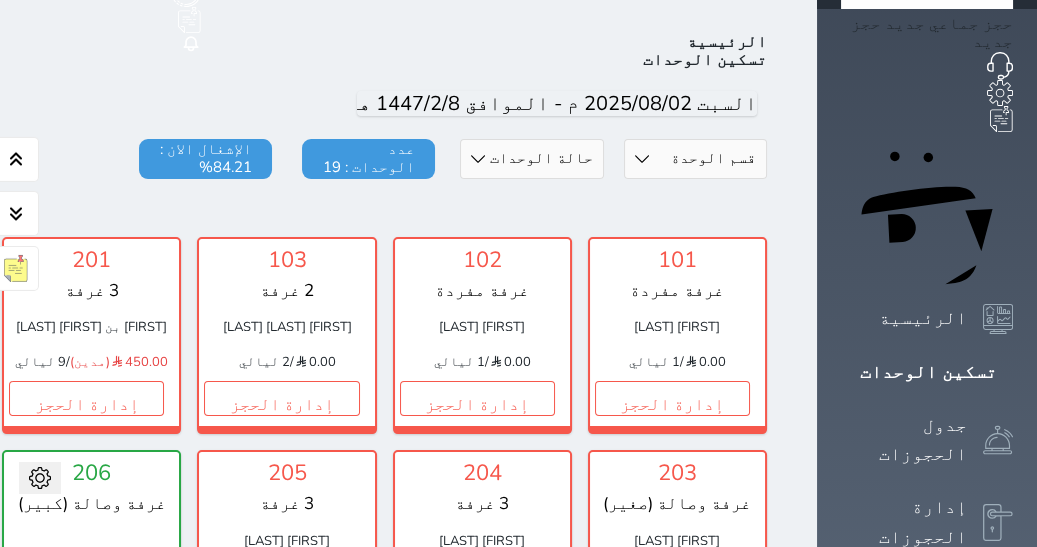 scroll, scrollTop: 77, scrollLeft: 0, axis: vertical 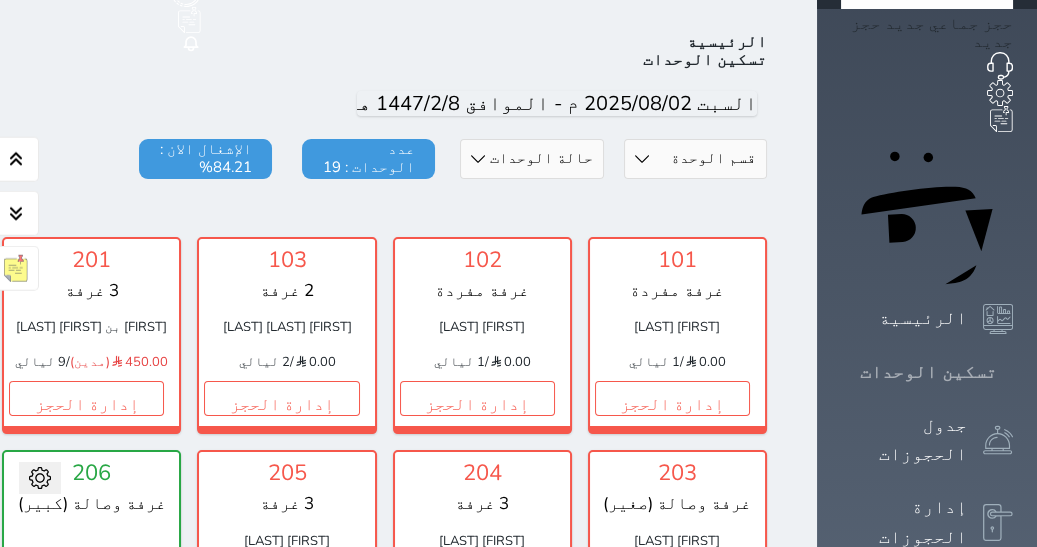 click on "تسكين الوحدات" at bounding box center [928, 372] 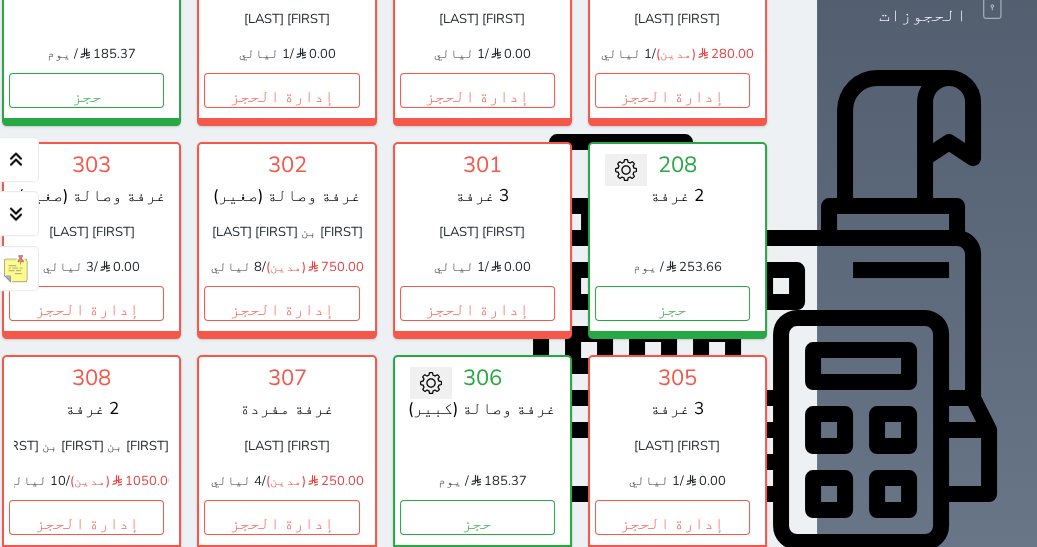 scroll, scrollTop: 640, scrollLeft: 0, axis: vertical 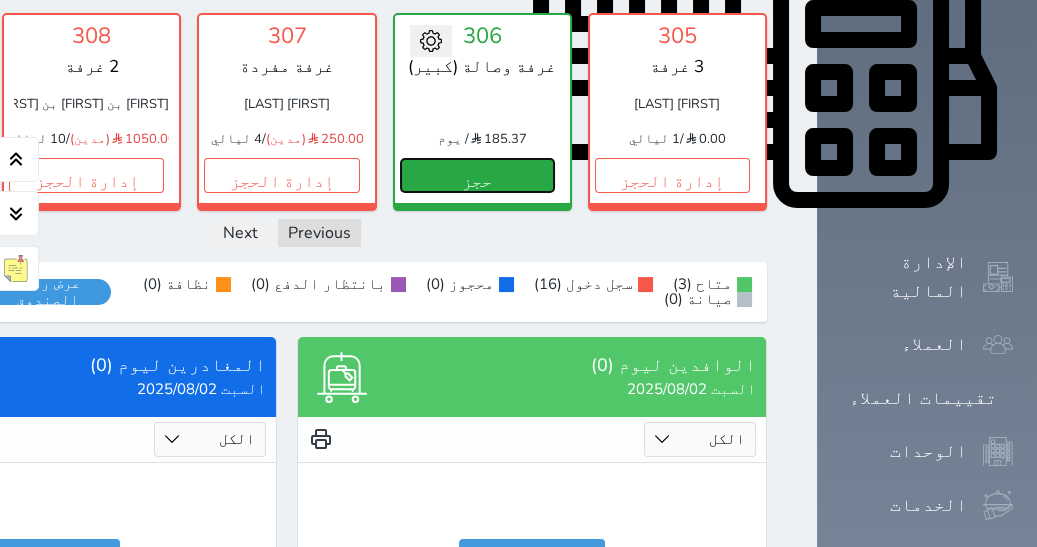 click on "حجز" at bounding box center (477, 175) 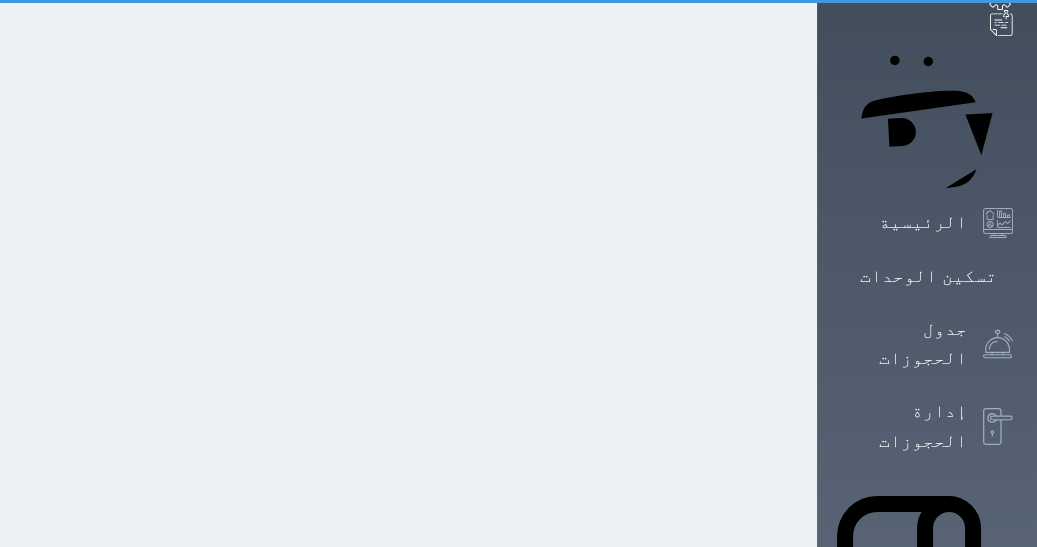 scroll, scrollTop: 30, scrollLeft: 0, axis: vertical 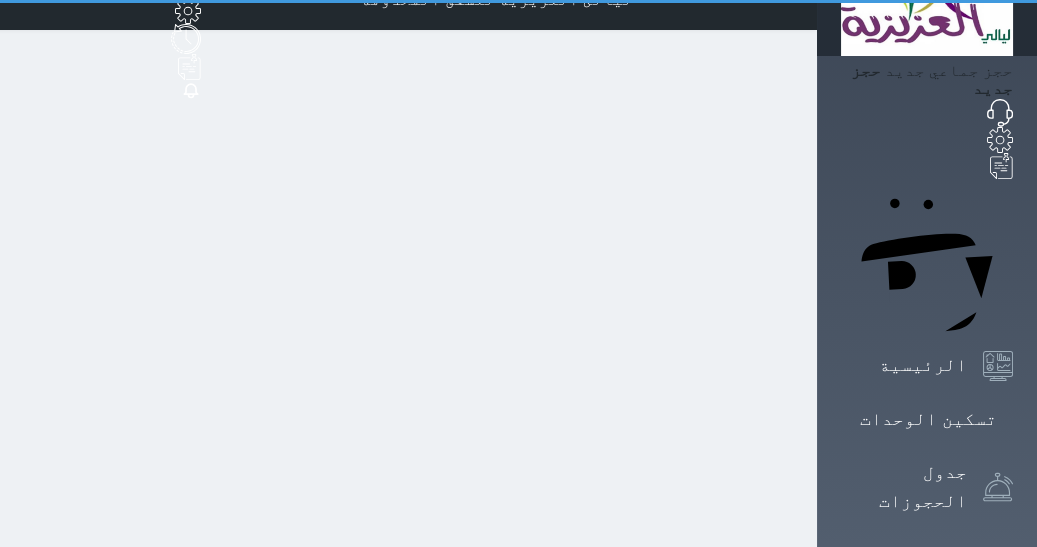 select on "1" 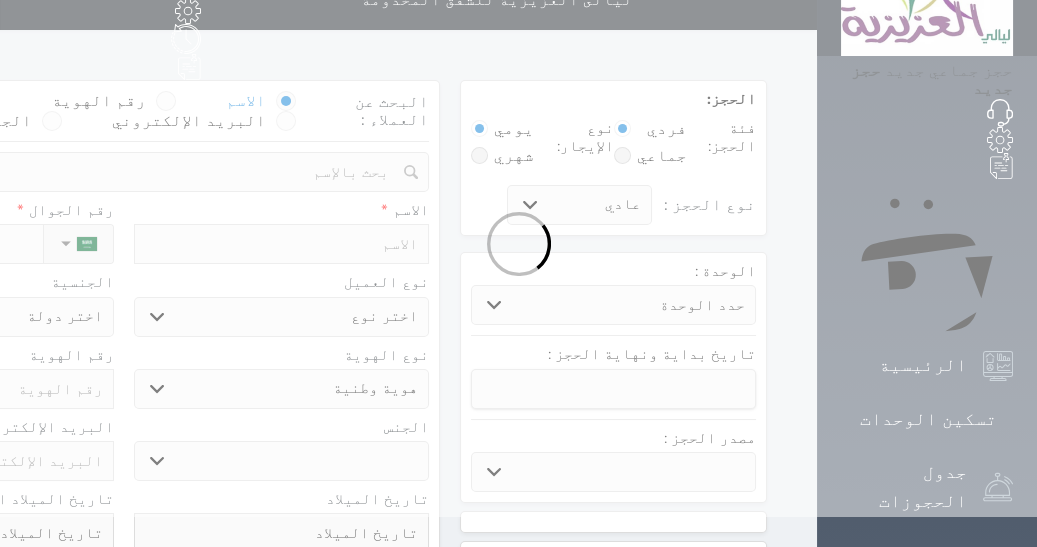 scroll, scrollTop: 0, scrollLeft: 0, axis: both 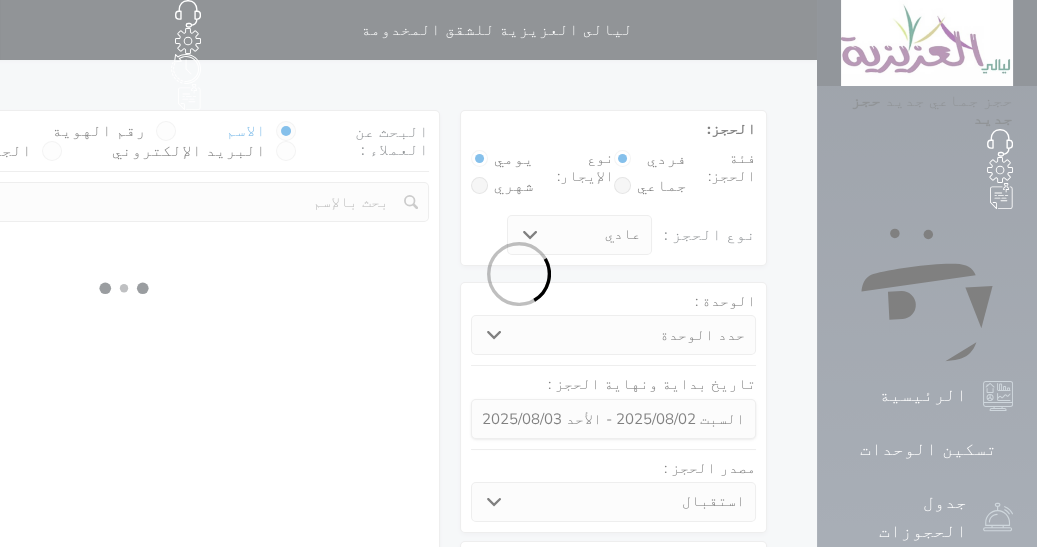 select 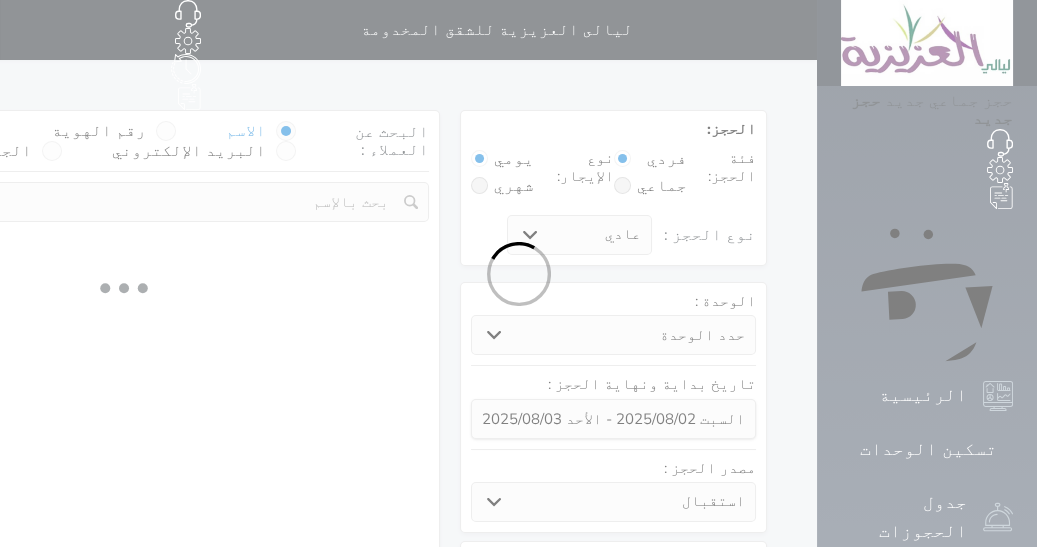 select on "1" 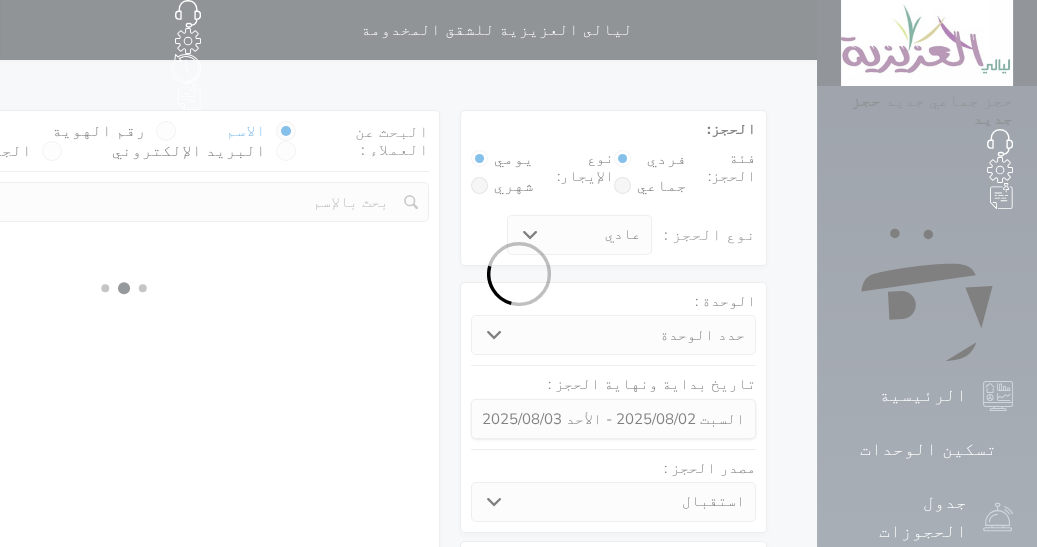 select on "1" 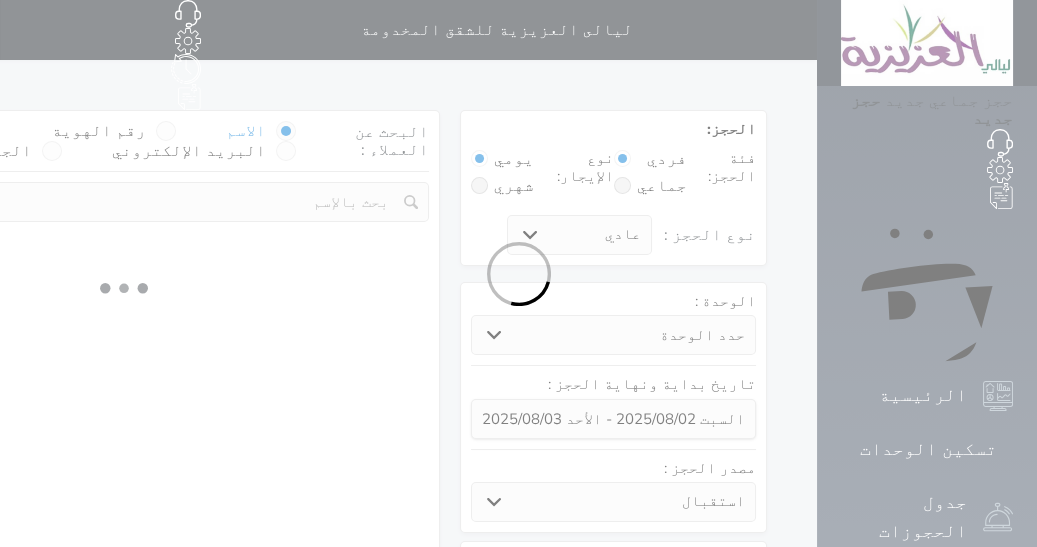 select 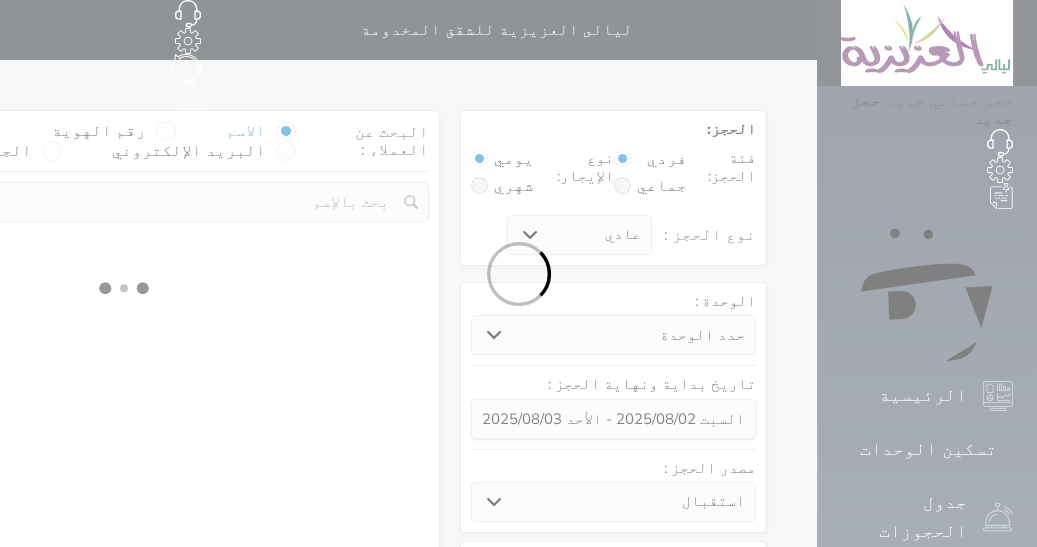 select on "7" 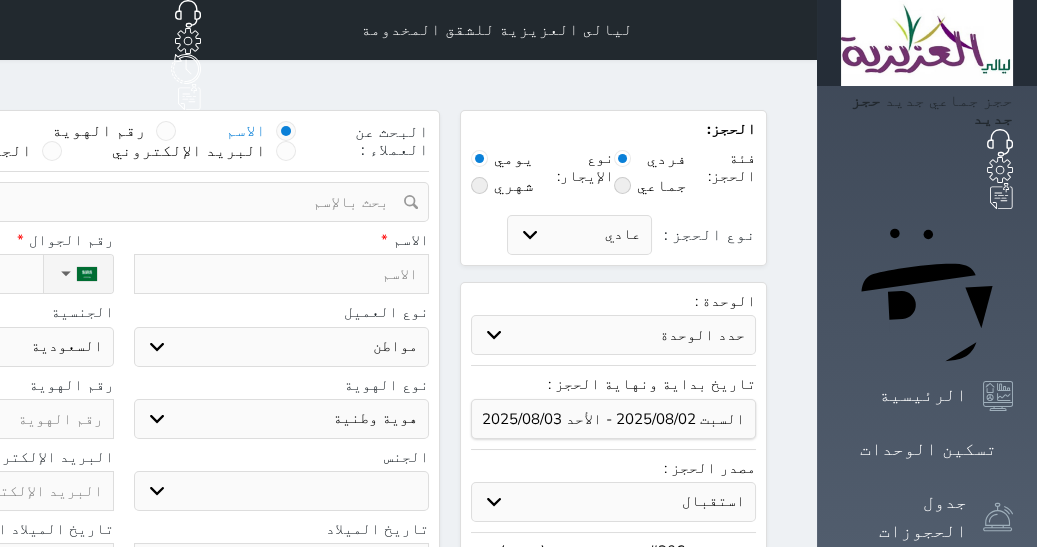 select 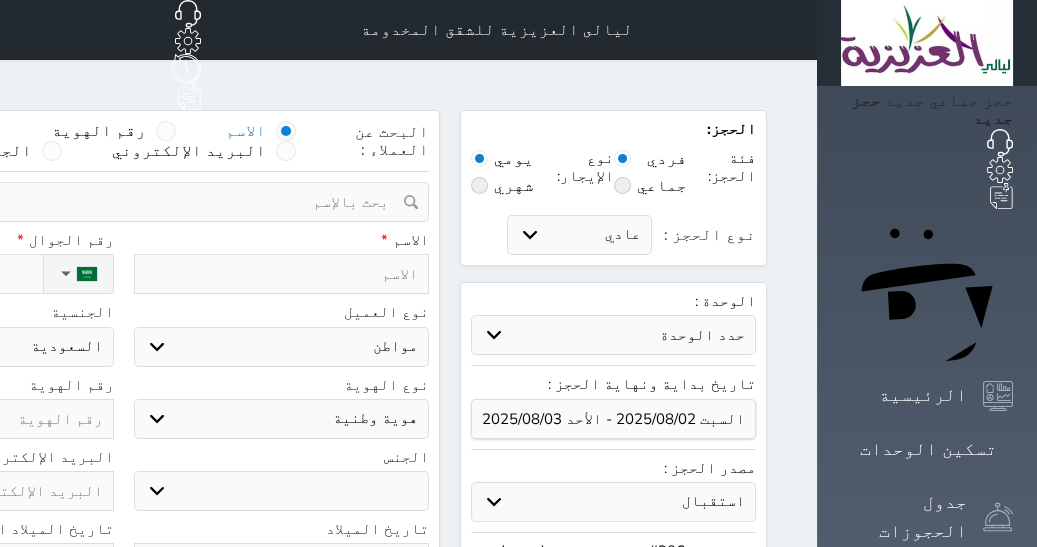 click at bounding box center (282, 274) 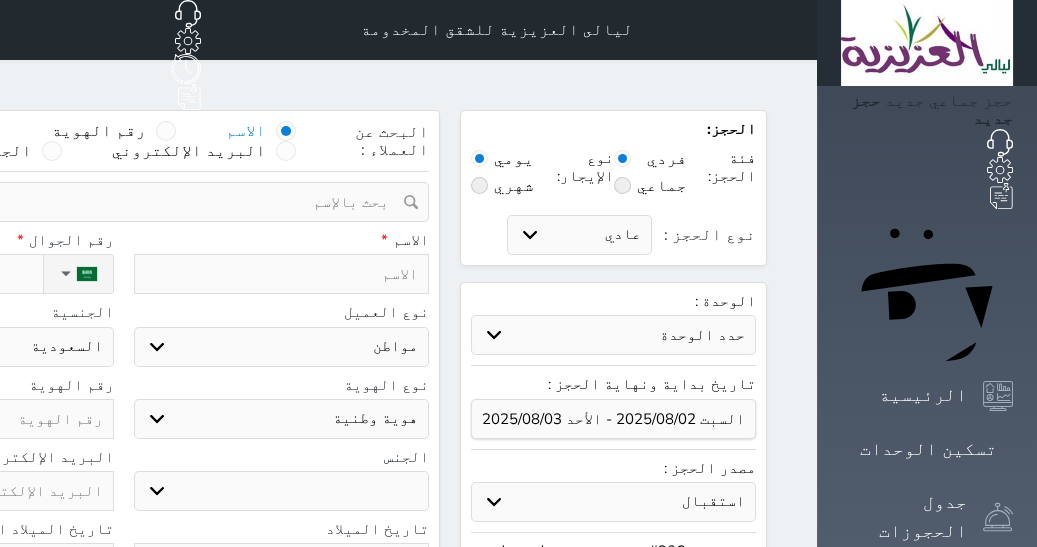 type on "و" 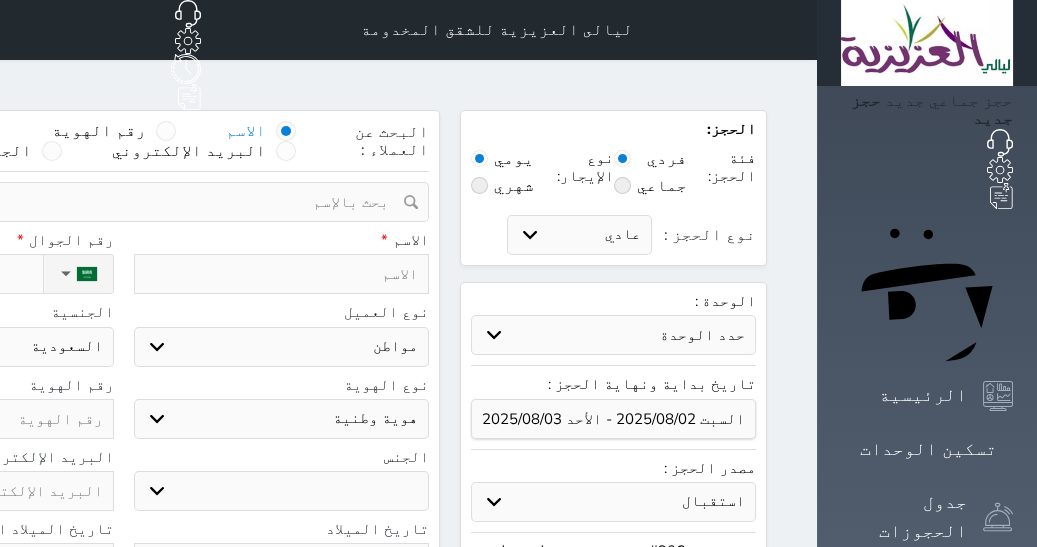 select 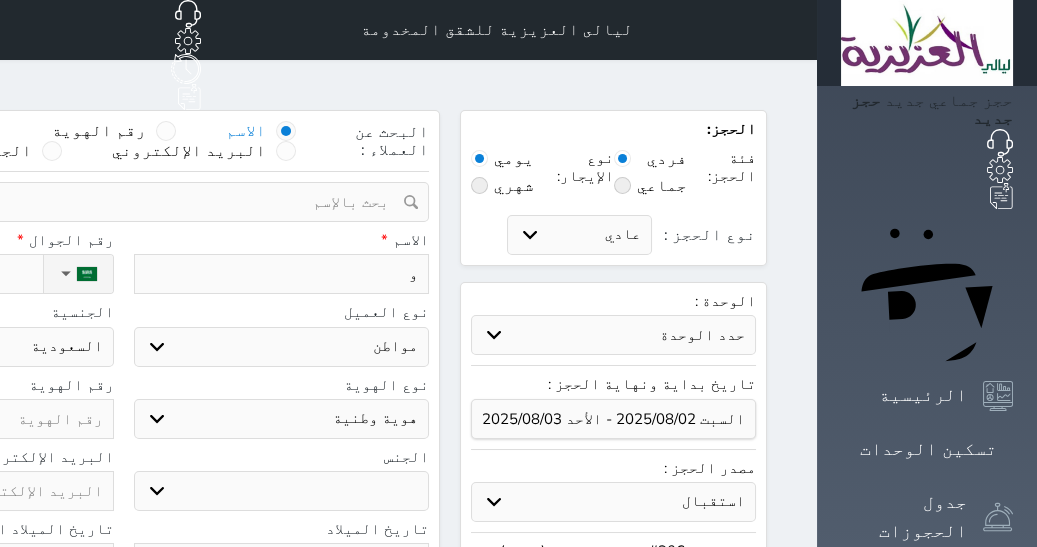 type on "وا" 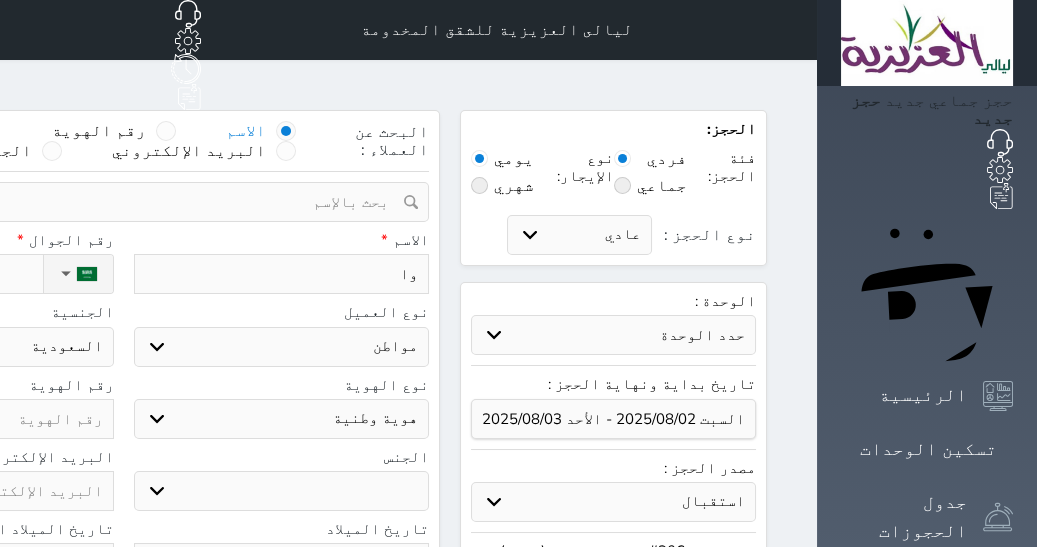 type on "وائا" 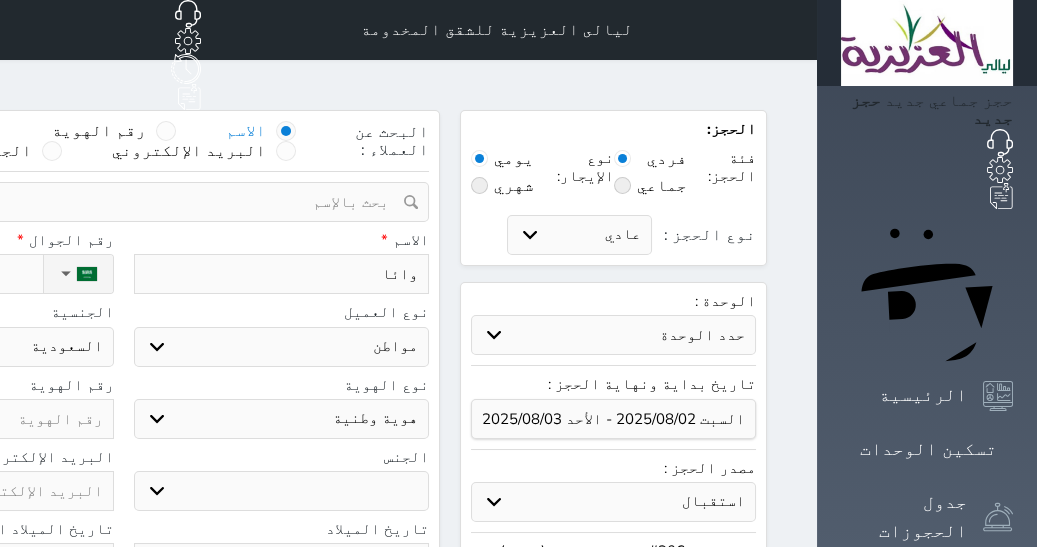 type on "وائا" 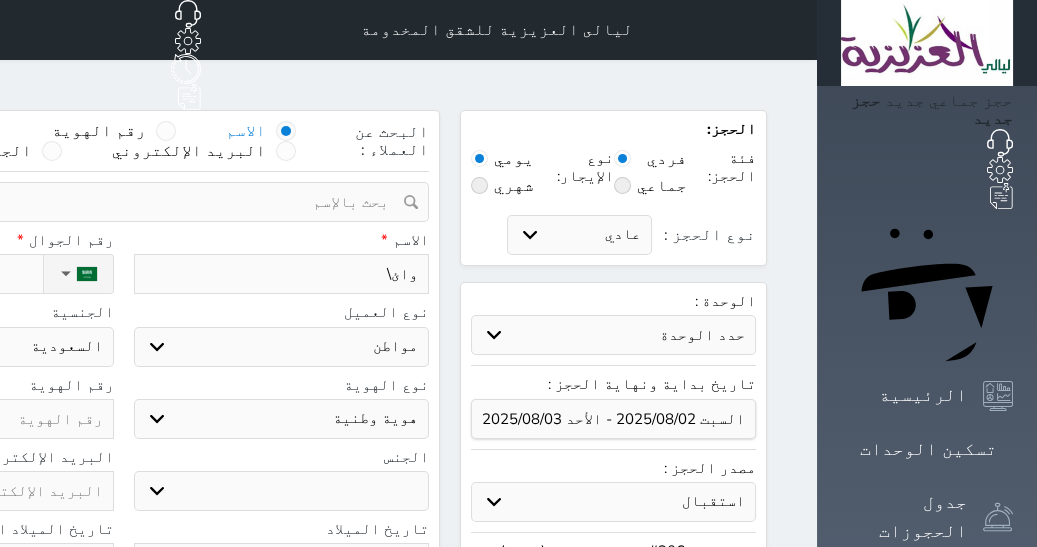 type on "وائ\ل" 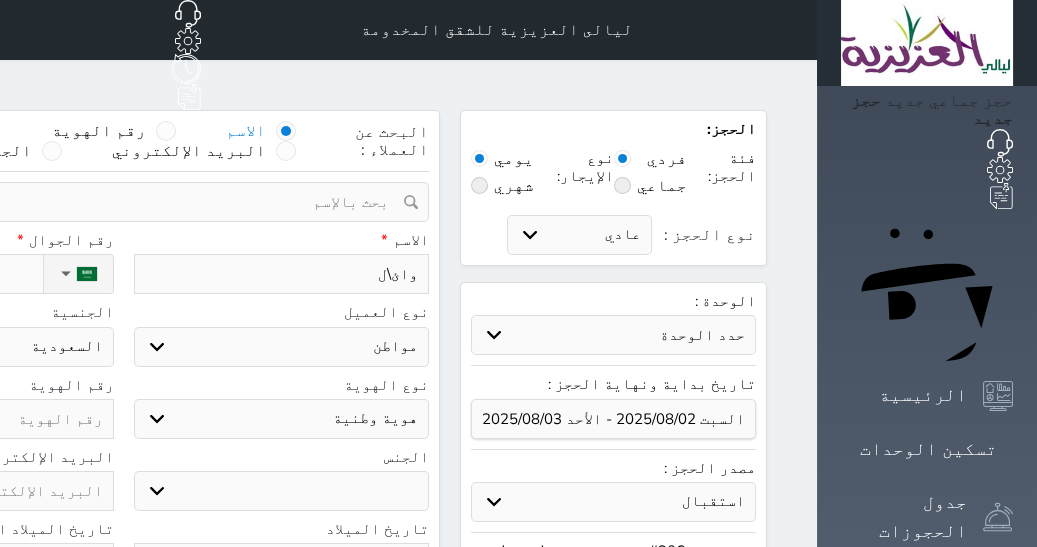 type on "وائ\ل" 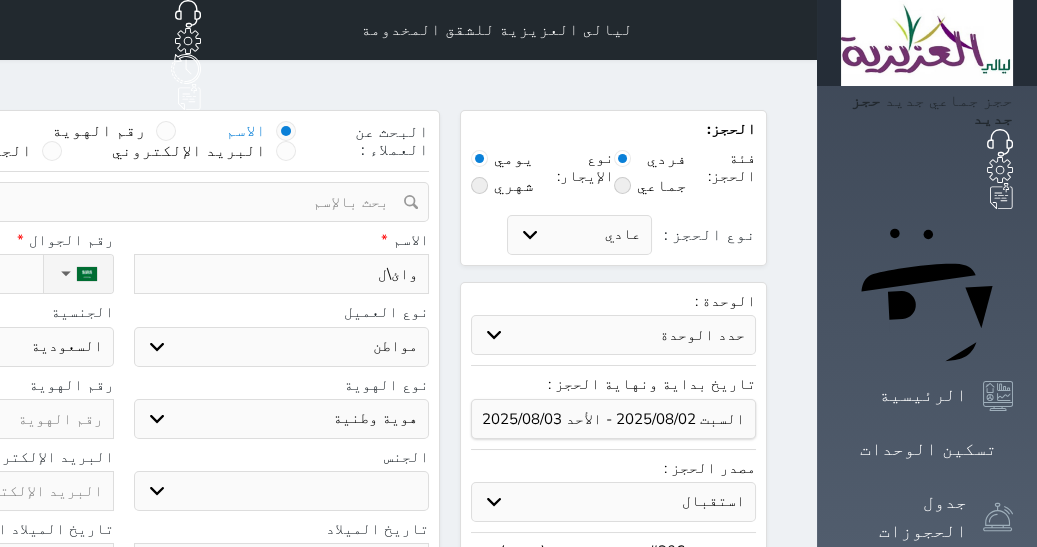 type on "وائ\ل م" 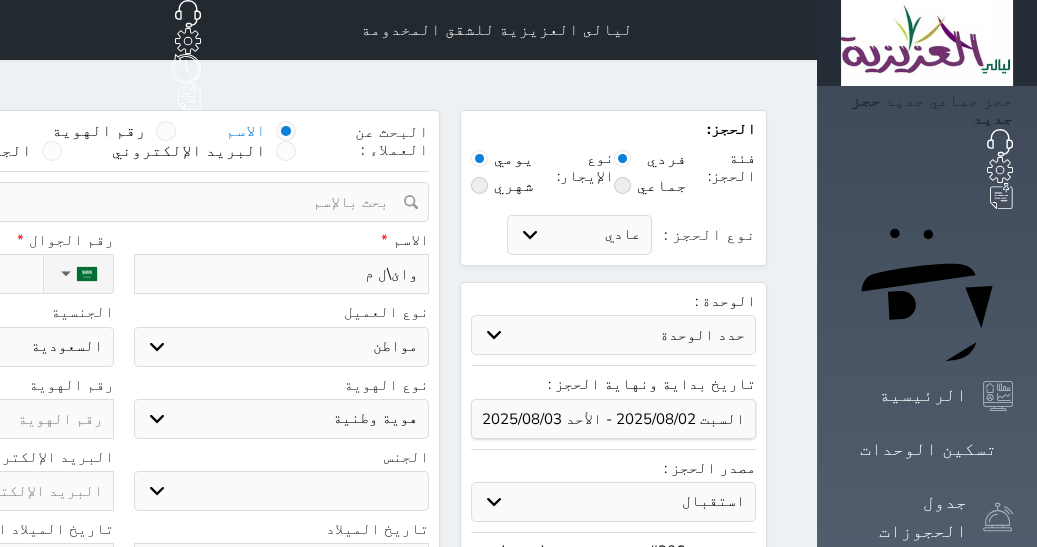 select 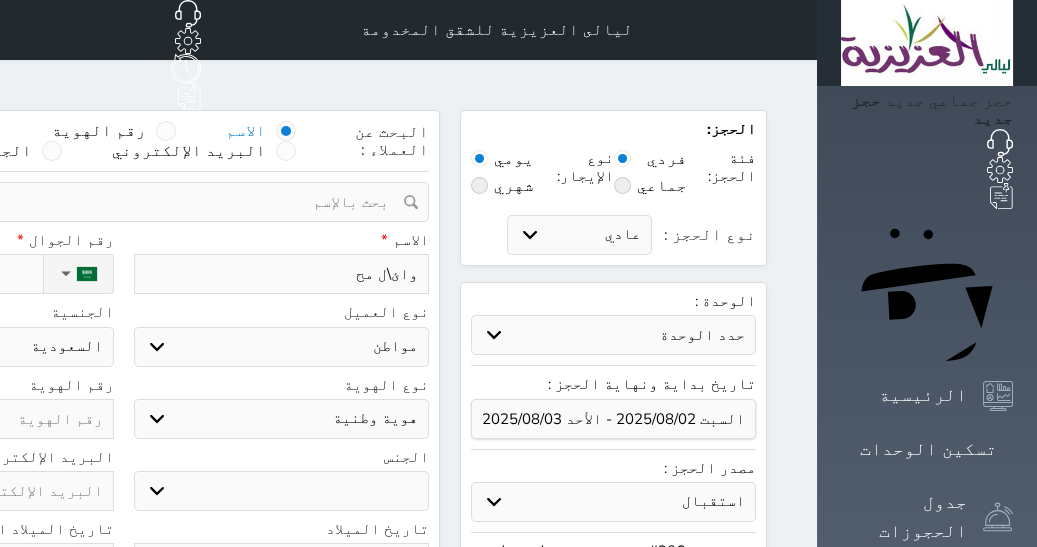 type on "وائ\ل محم" 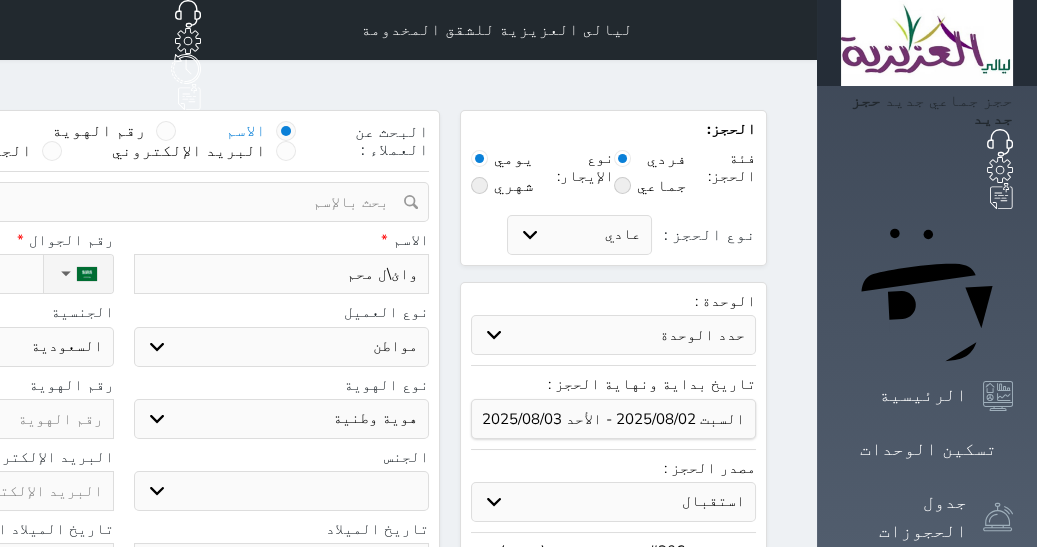 type on "[FIRST] [LAST]" 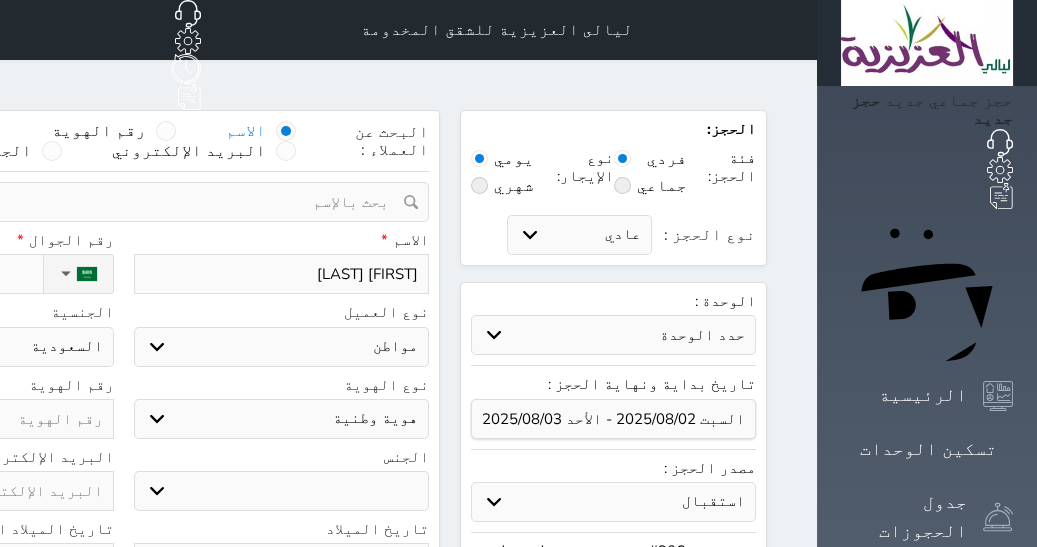 type on "وائ\ل محم" 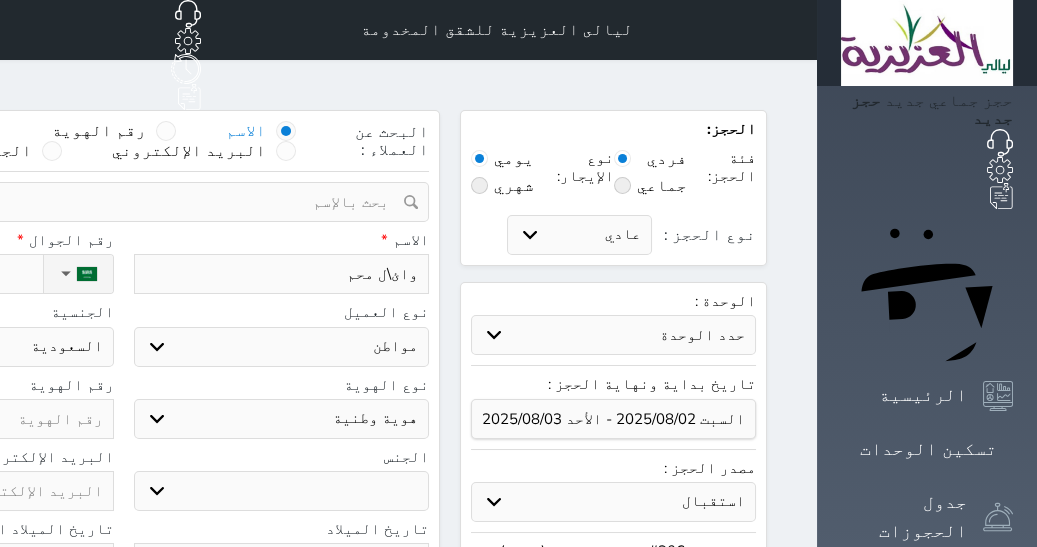 select 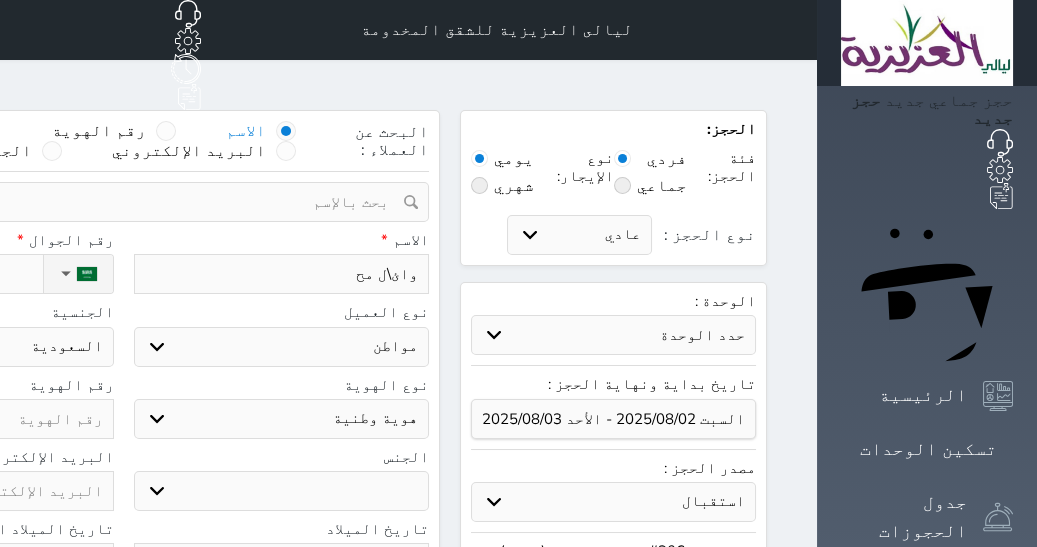 type on "وائ\ل م" 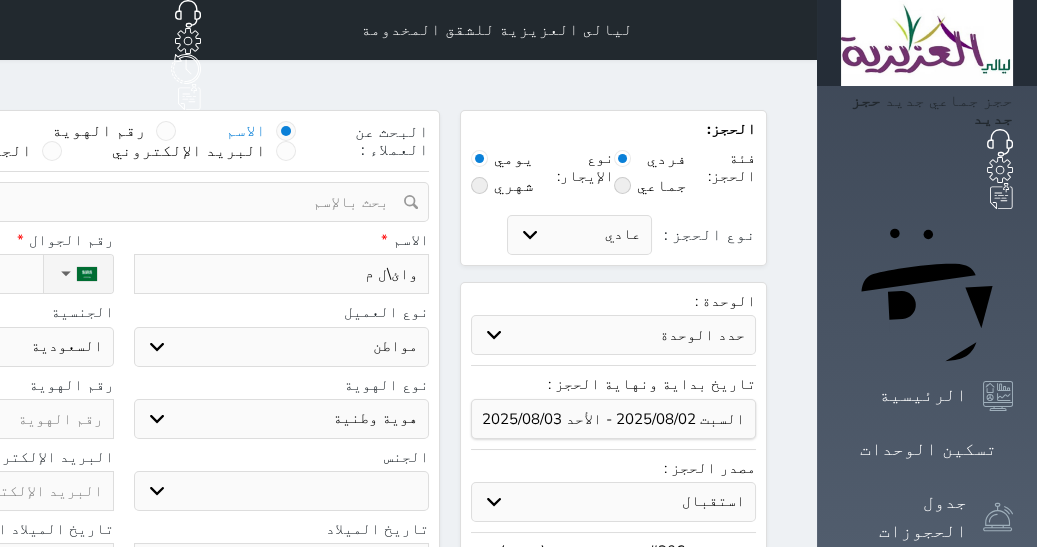 type on "وائ\ل" 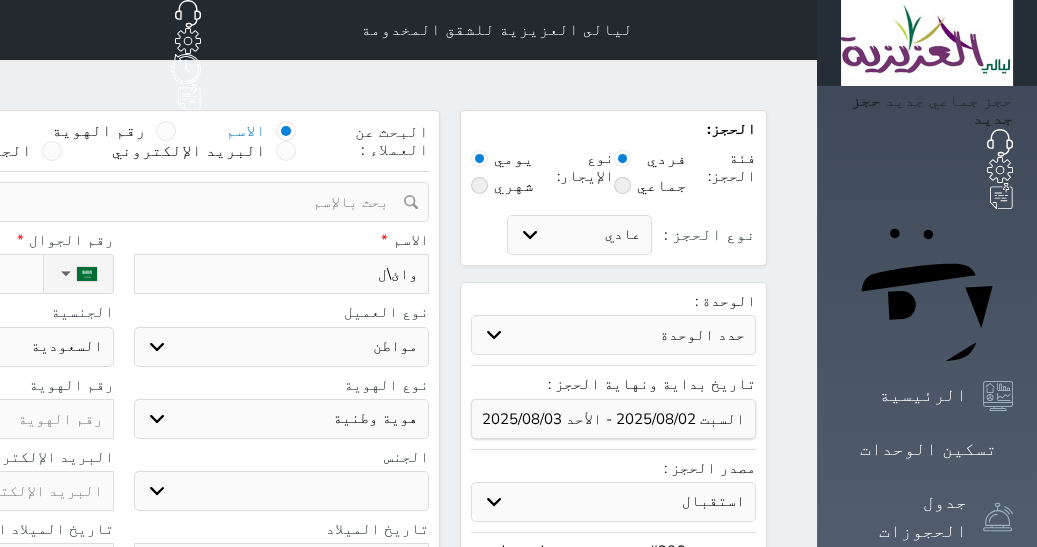 type on "وائ\ل" 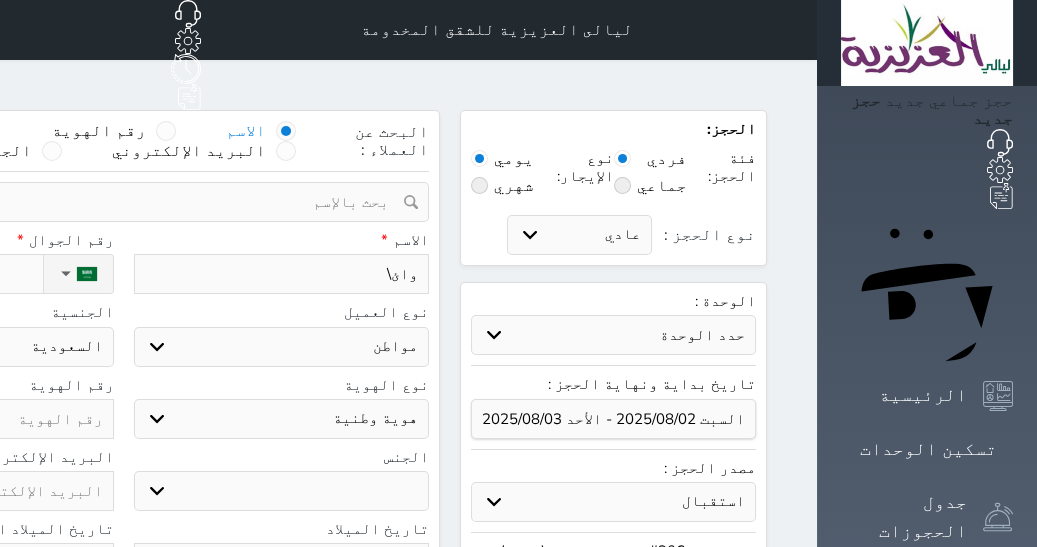 type on "وائا" 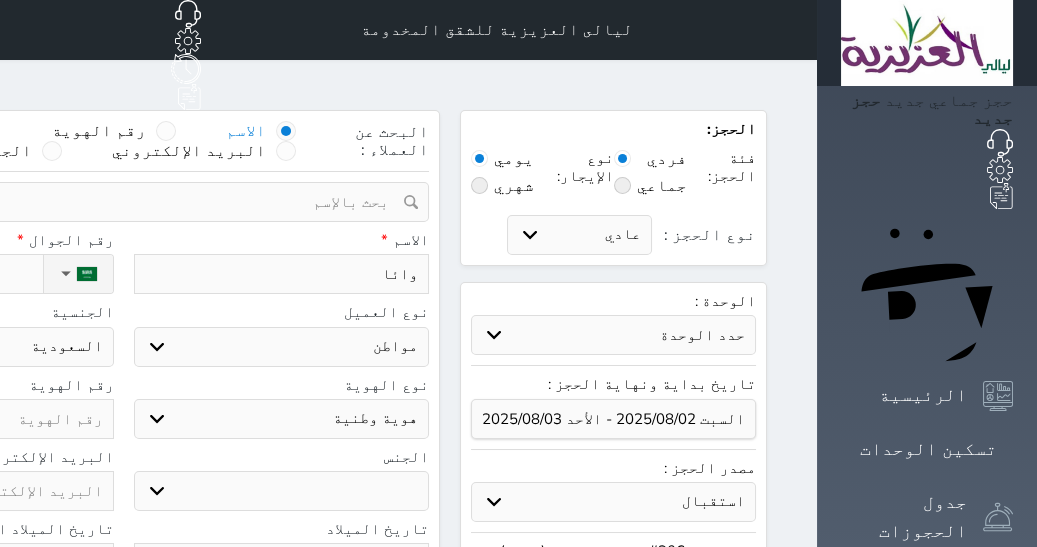 type on "وائل" 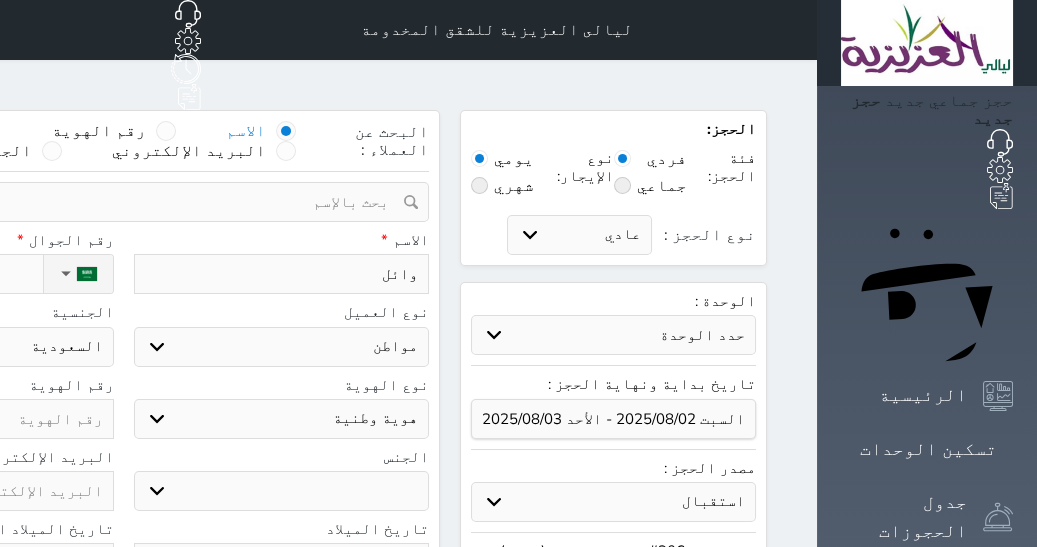 type on "وائل" 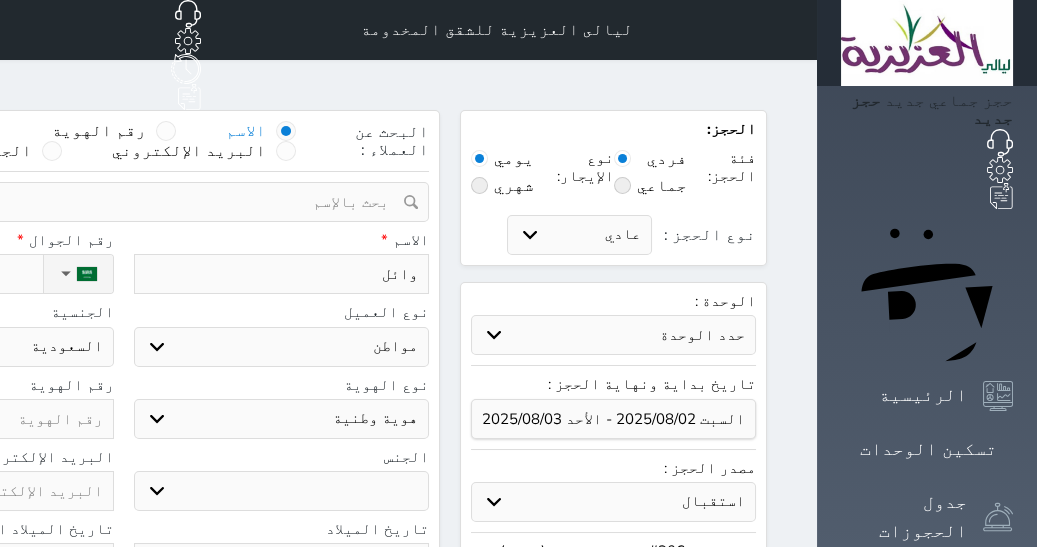 type on "[FIRST] م" 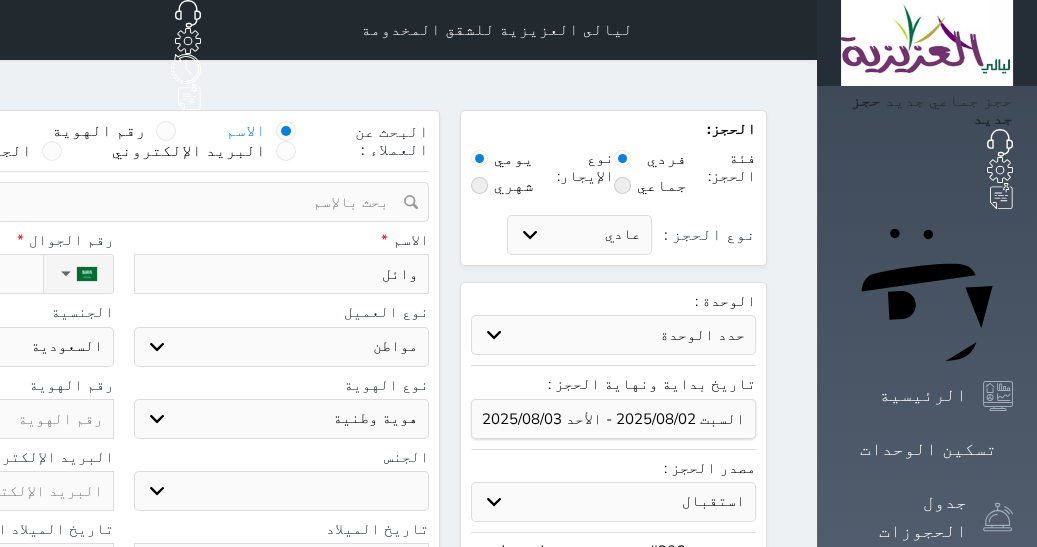 select 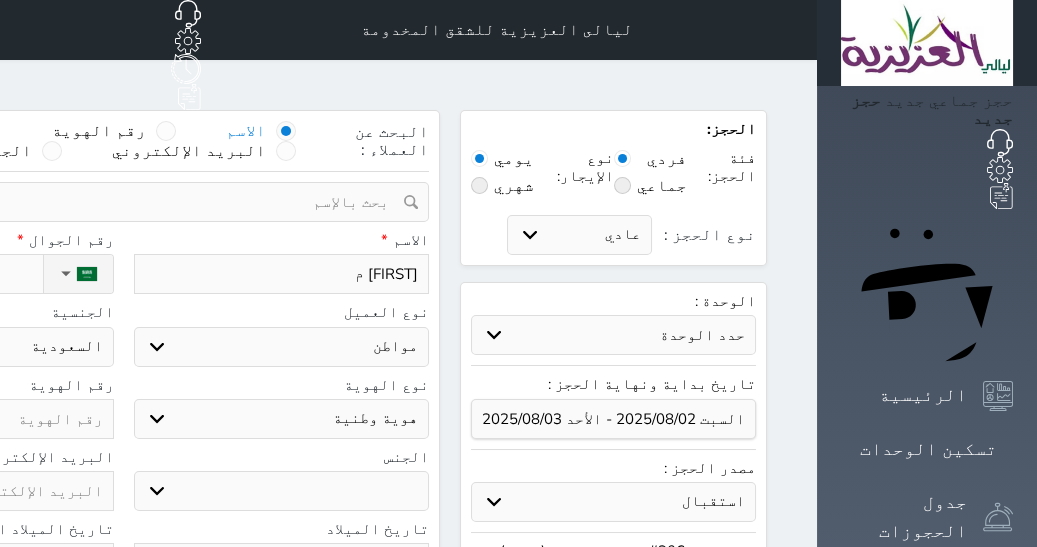 type on "[FIRST] مح" 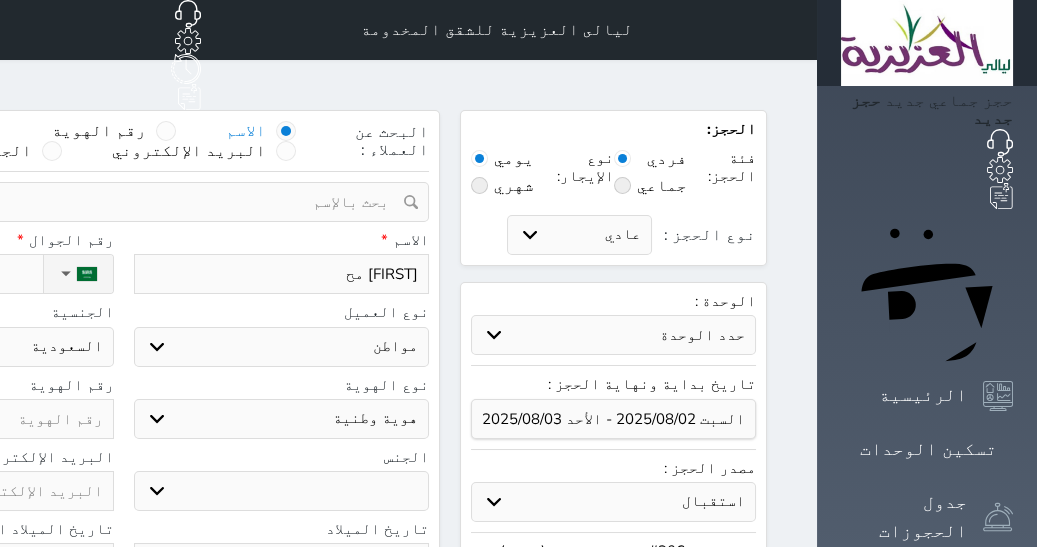 type on "[FIRST] محم" 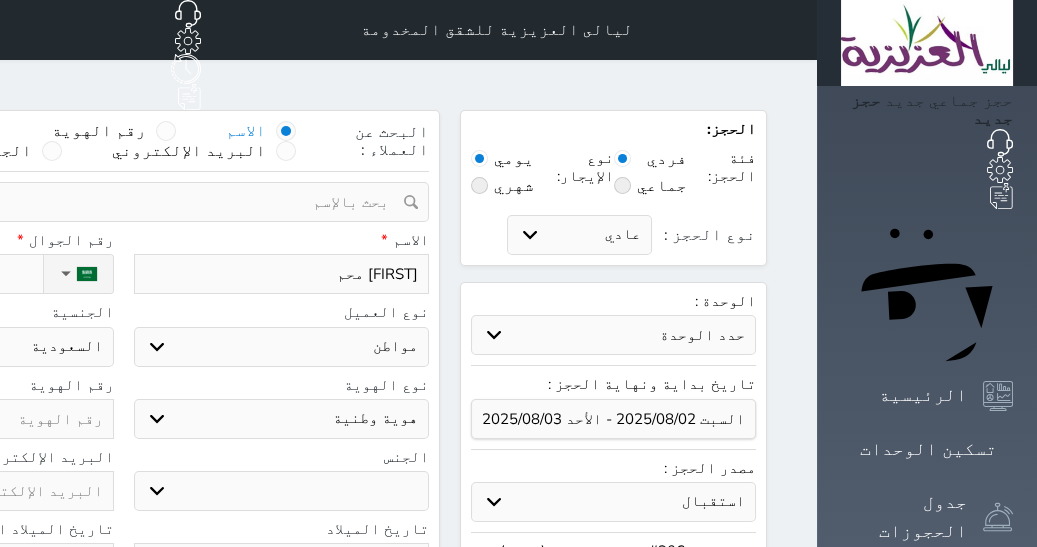 type on "[FIRST] [LAST]" 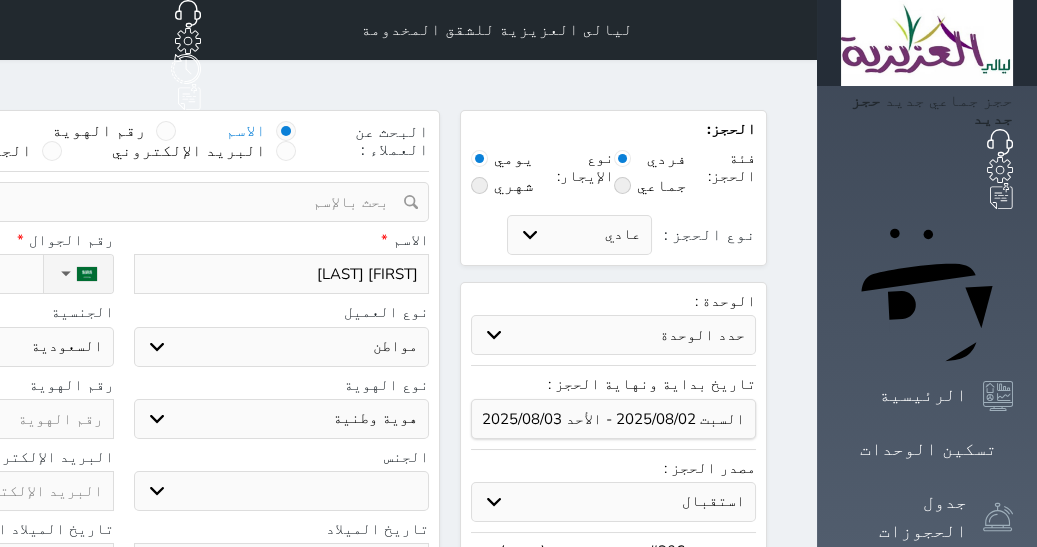 type on "[FIRST] [LAST]" 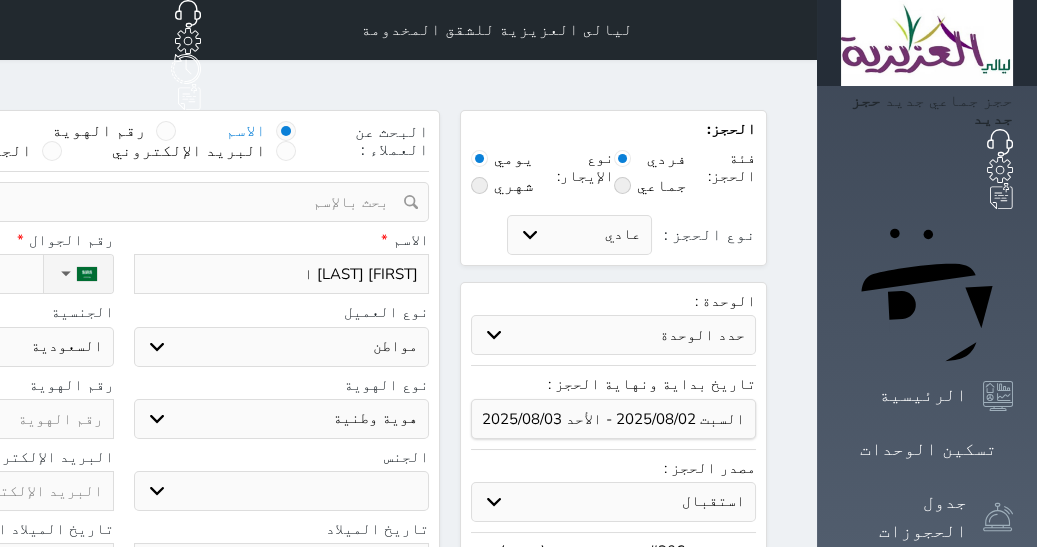 type on "[FIRST] [LAST] ال" 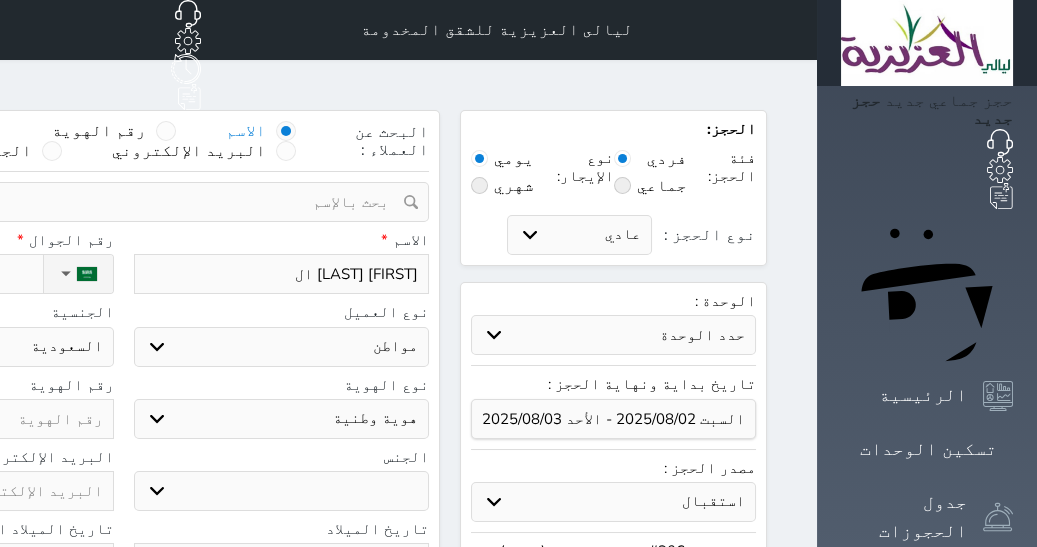 type on "[FIRST] [LAST]" 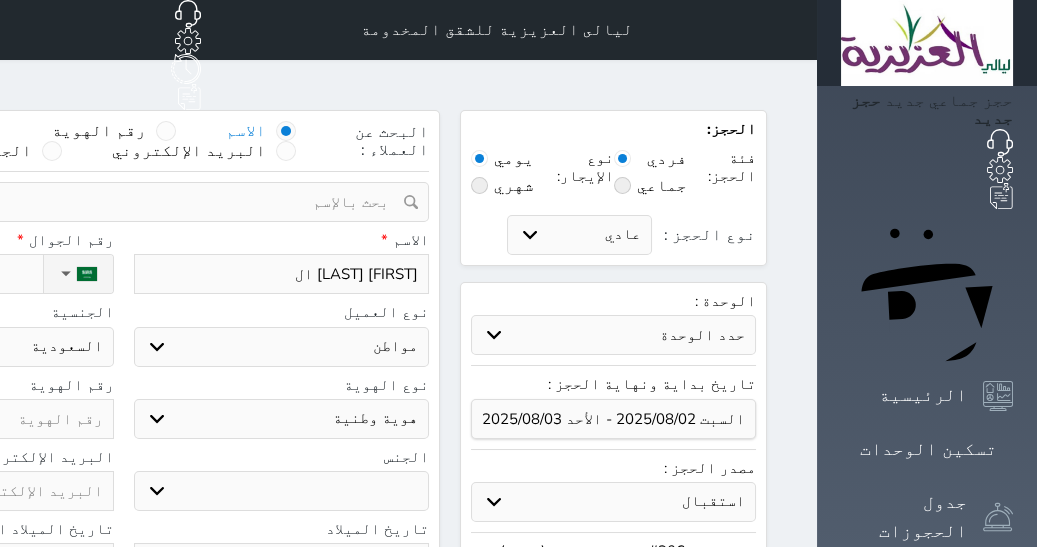 select 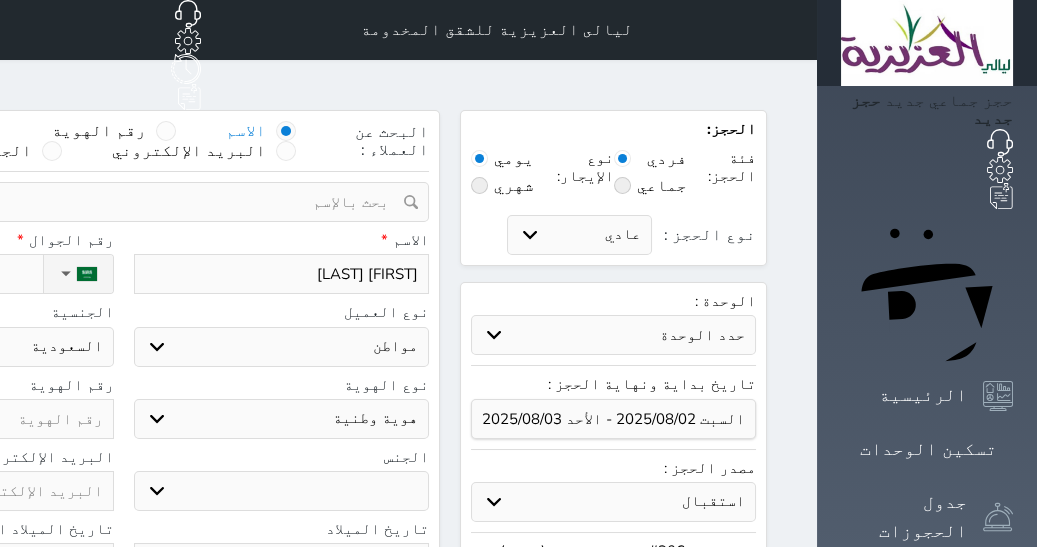 type on "[FIRST] [LAST] الجح" 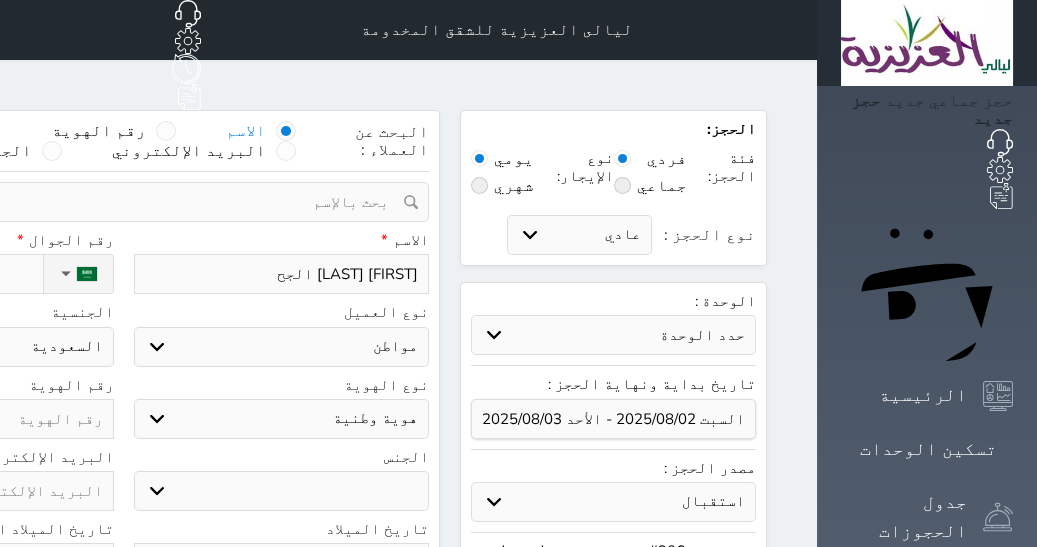 type on "[FIRST] [LAST] الجحد" 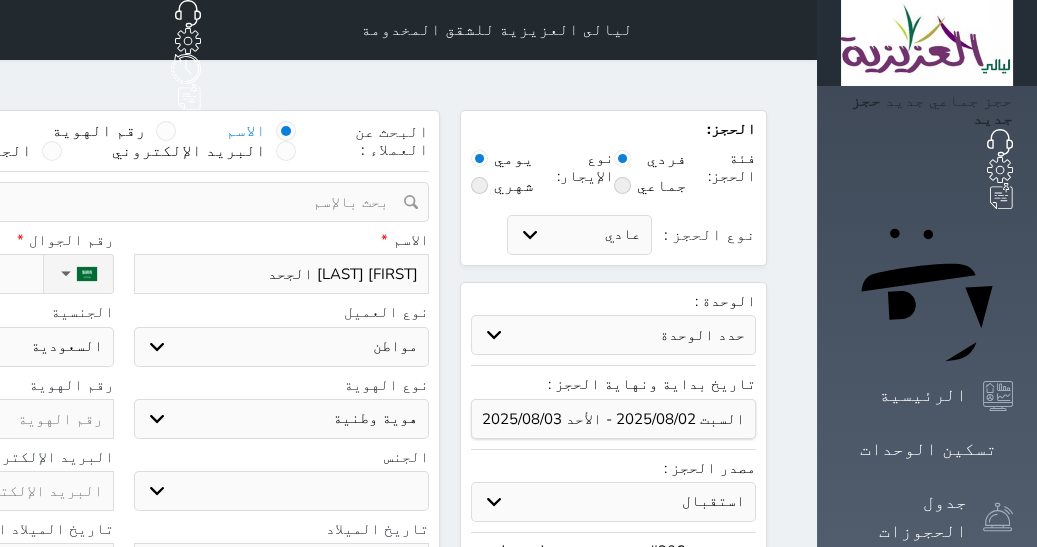 type on "[FIRST] [LAST] الجحدل" 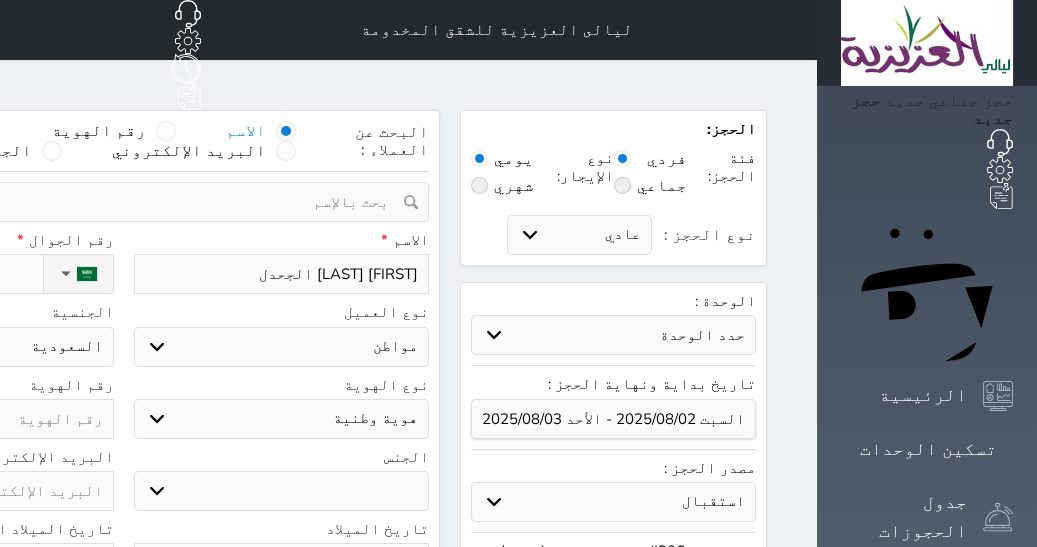 type on "[FIRST] [LAST]" 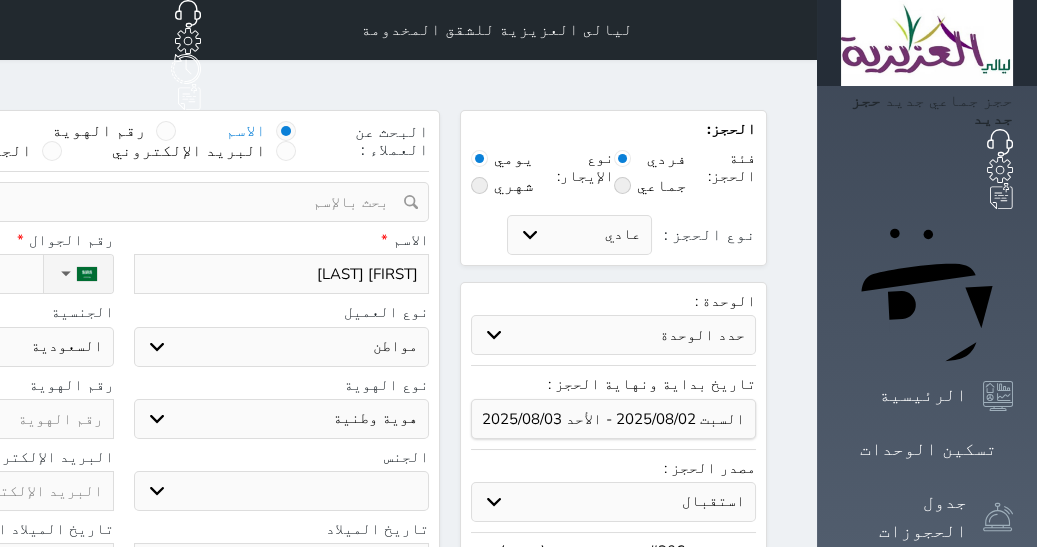 type on "[FIRST] [LAST]" 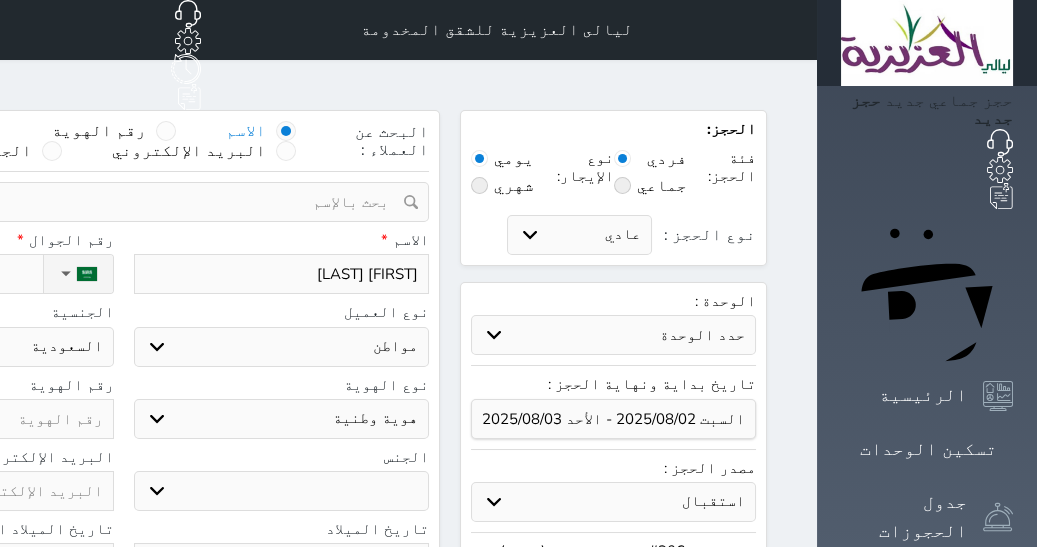 type on "5" 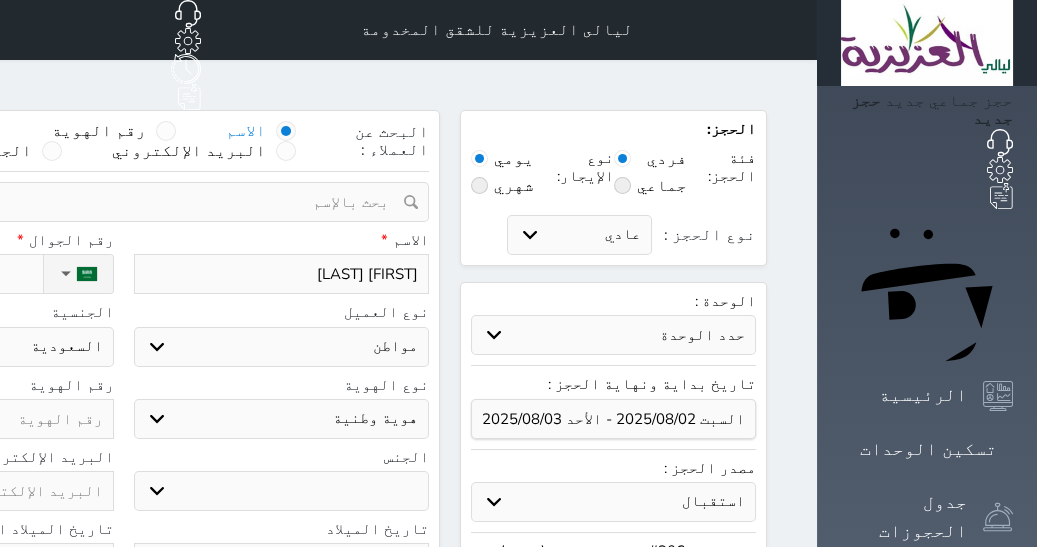 select 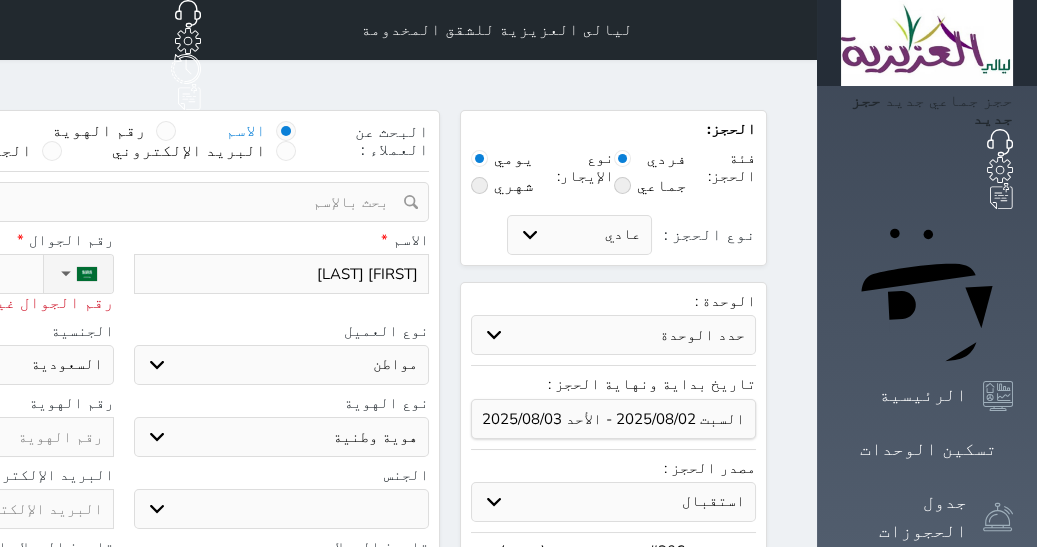 type on "56" 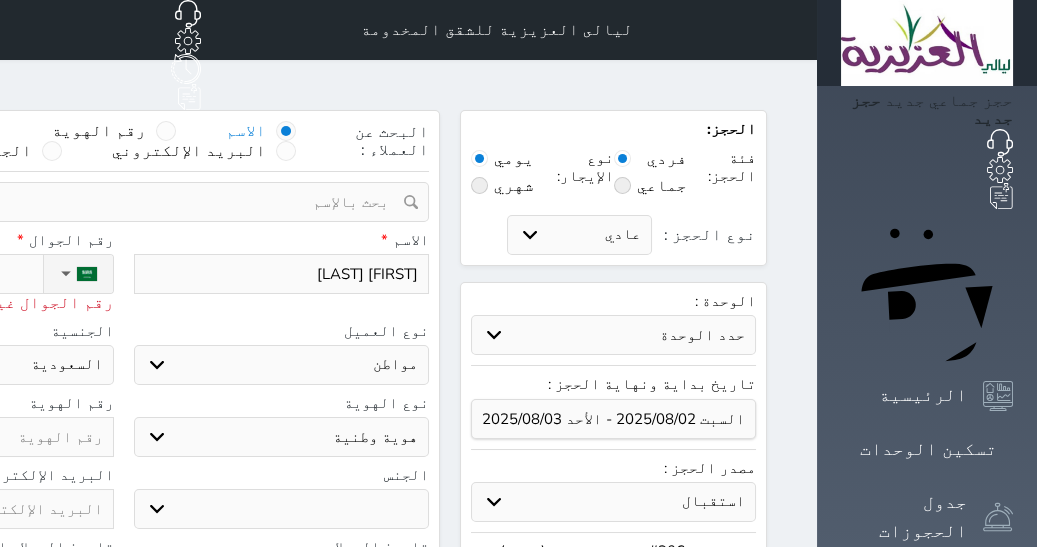 type on "566" 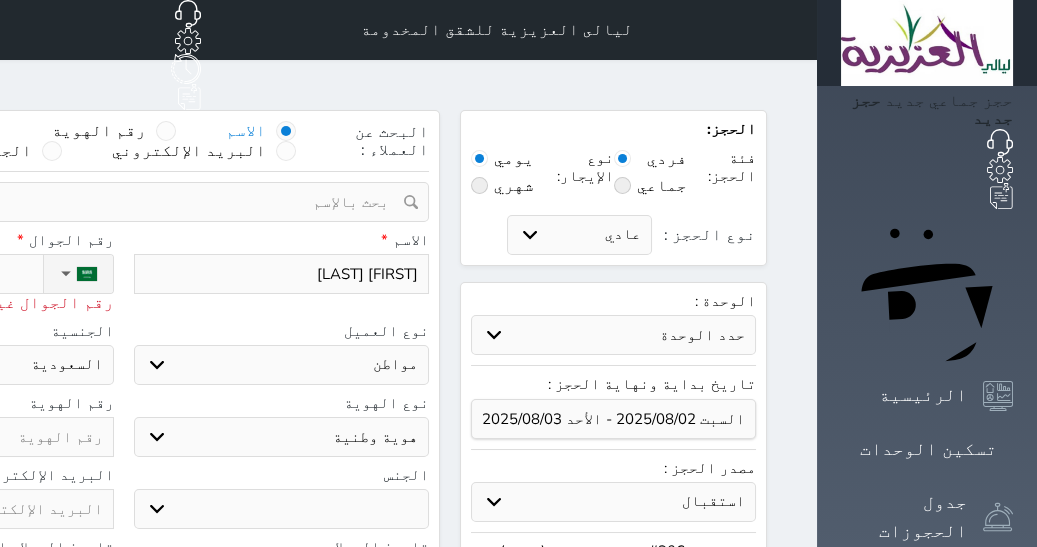 select 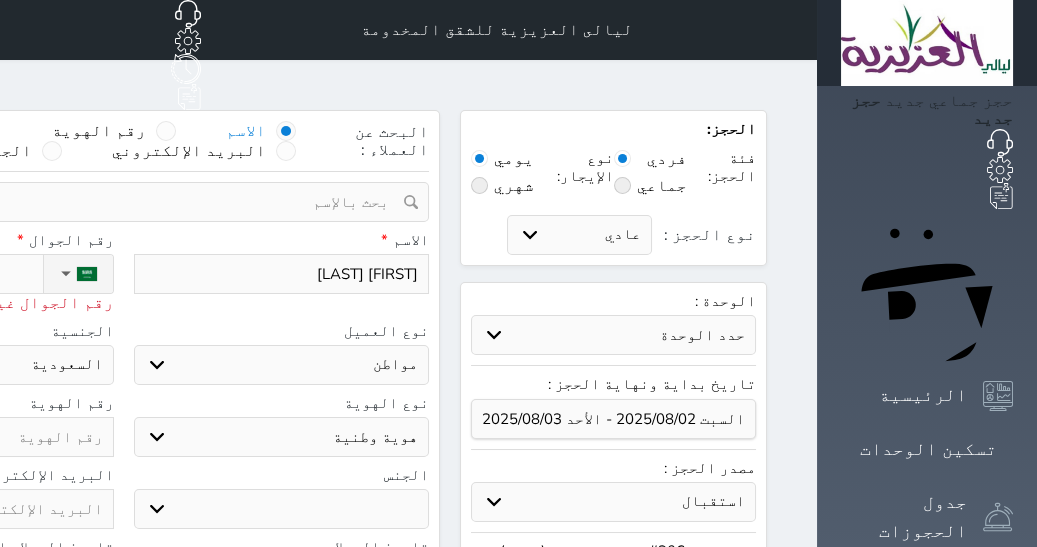 select 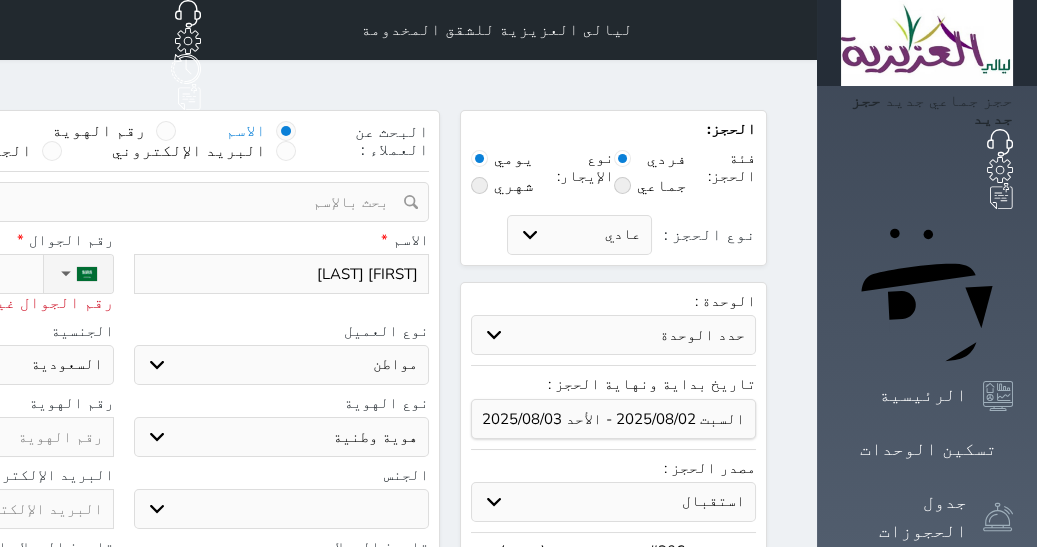 select 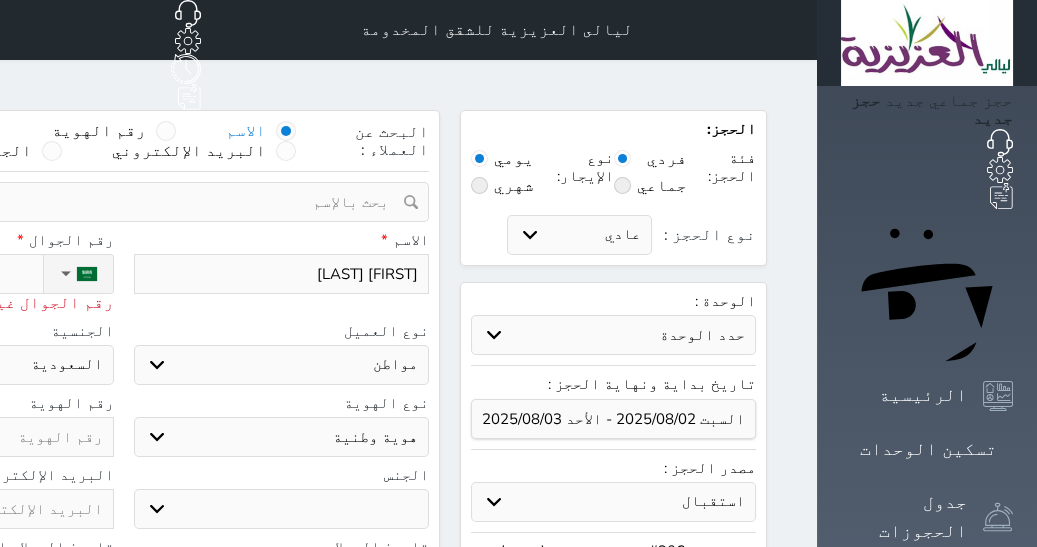 type on "566704" 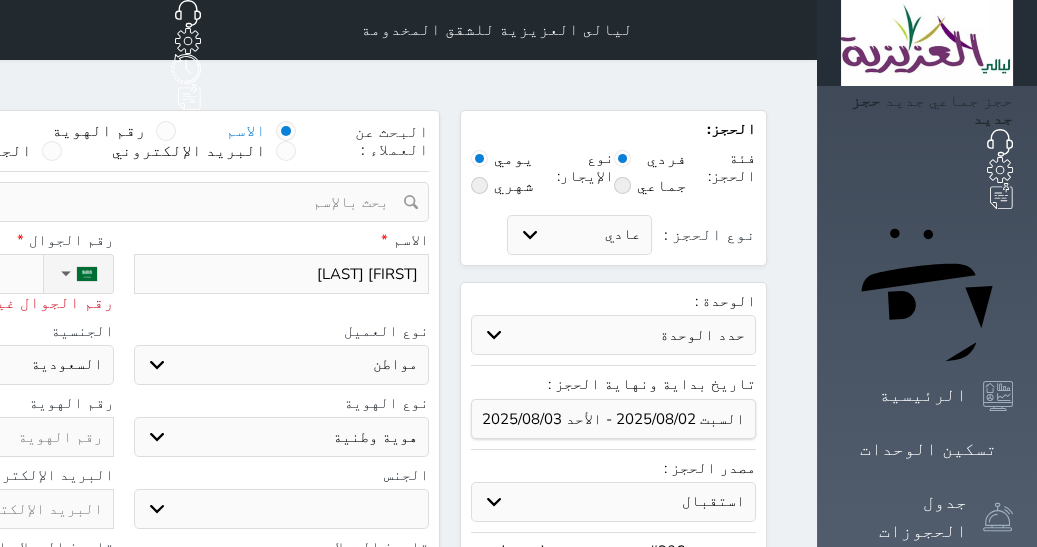 select 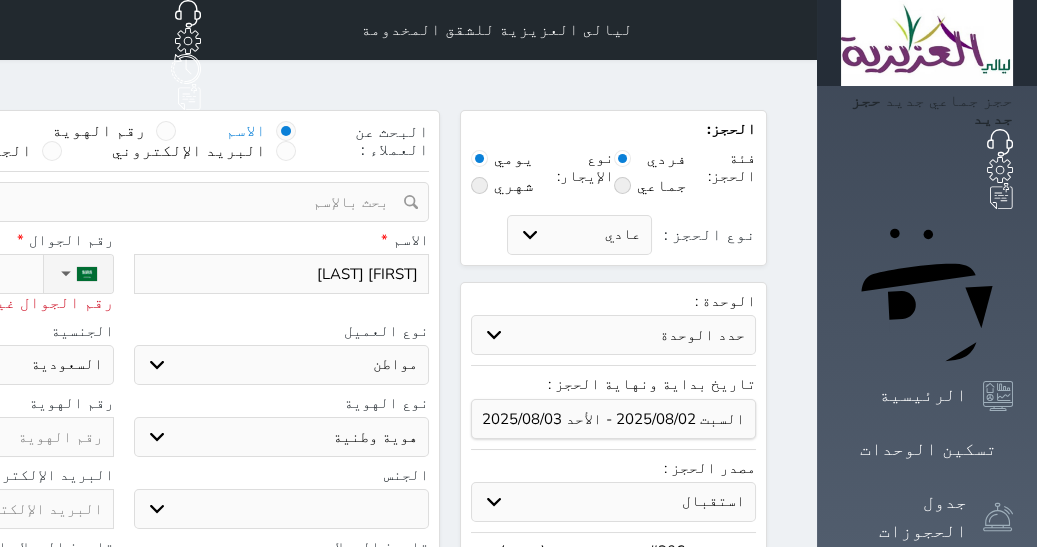 type on "56670461" 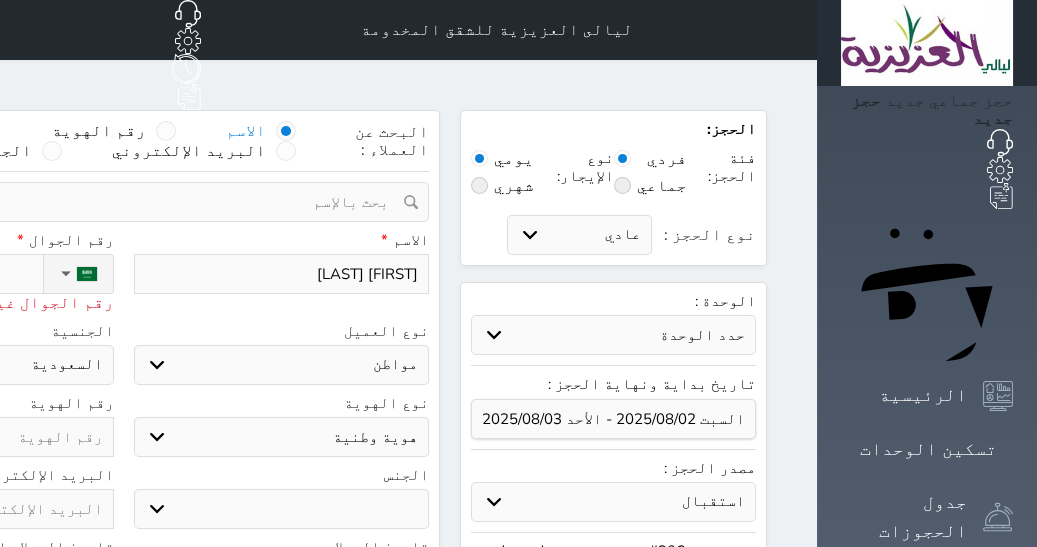 select 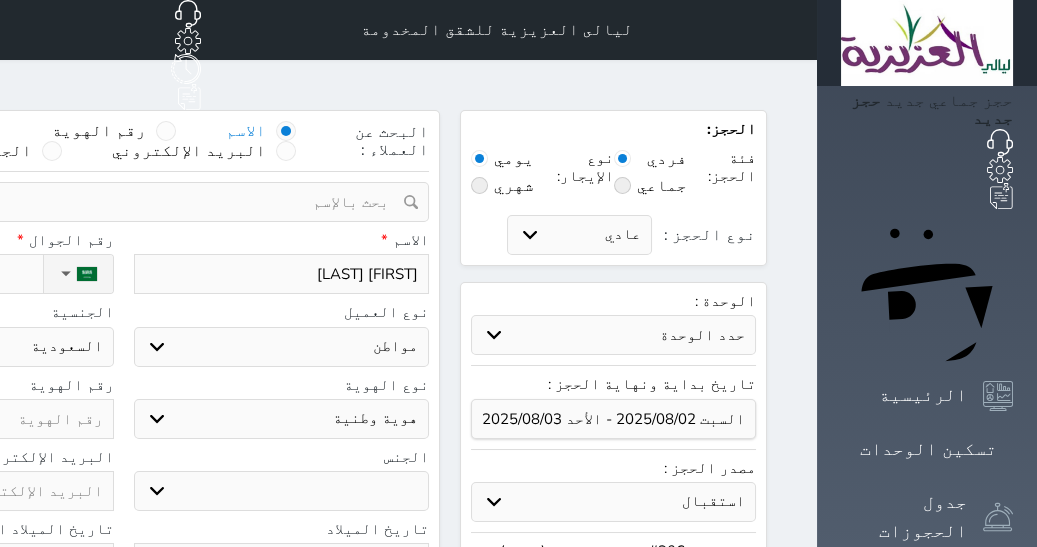 type on "[PHONE]" 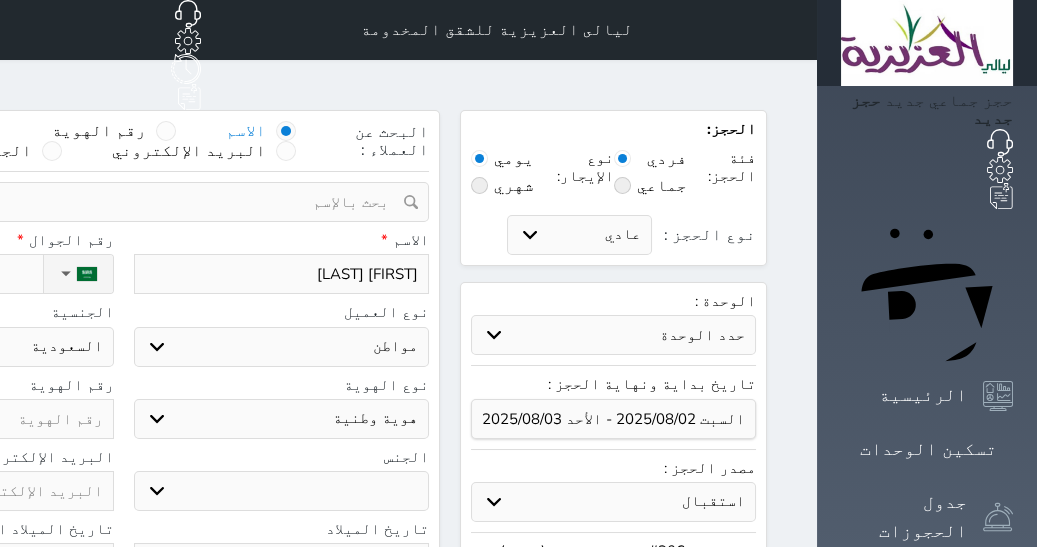 type on "1" 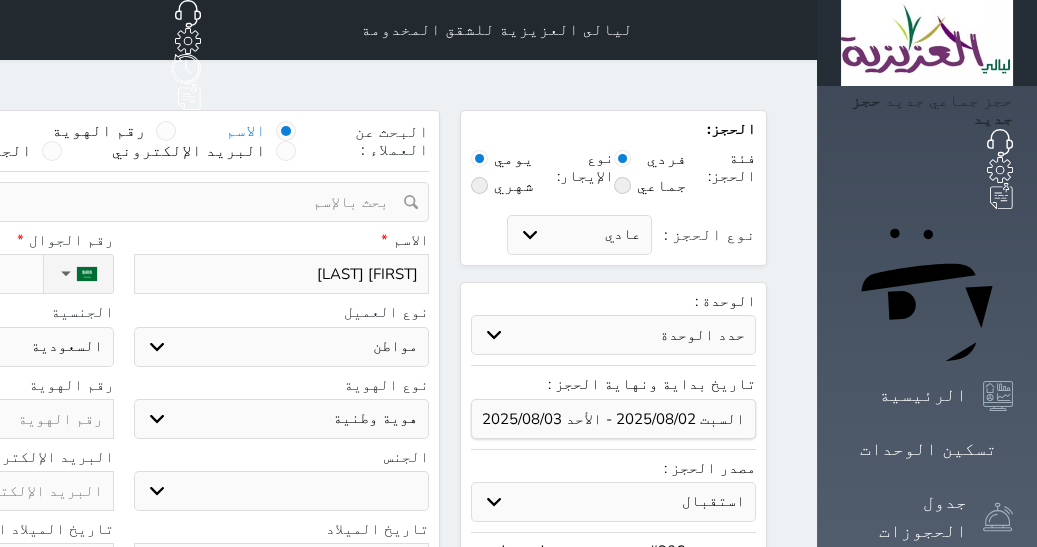 select 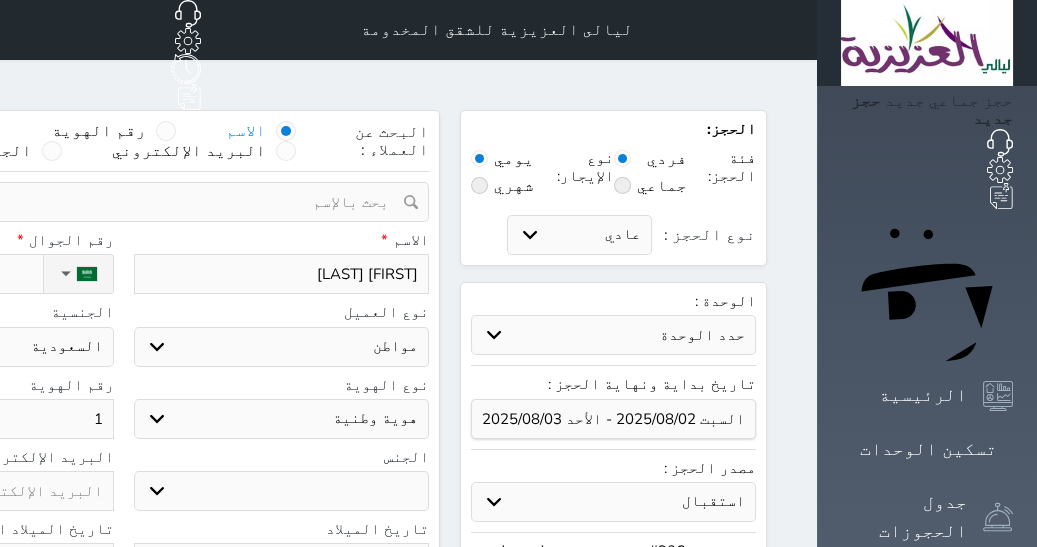 type on "10" 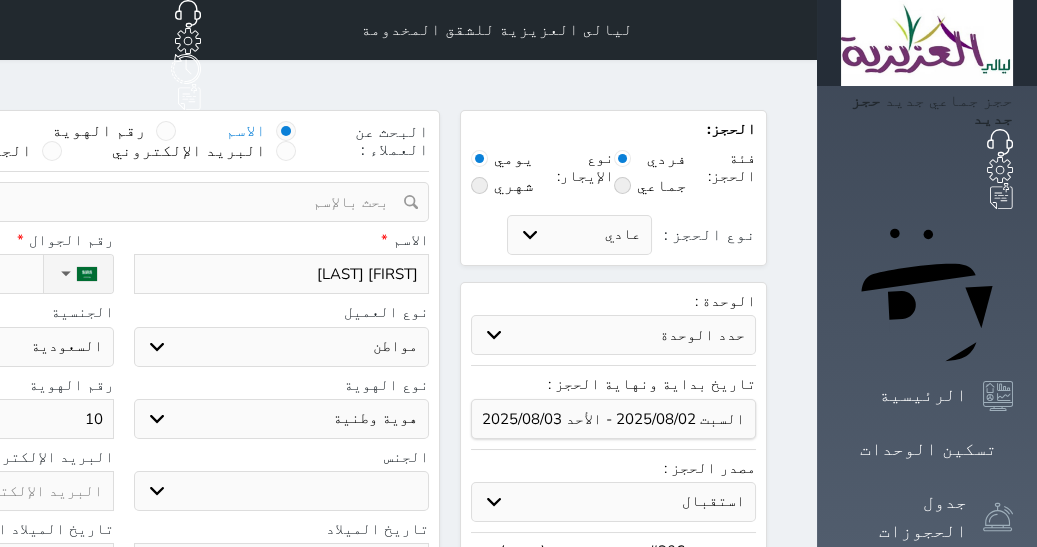type on "101" 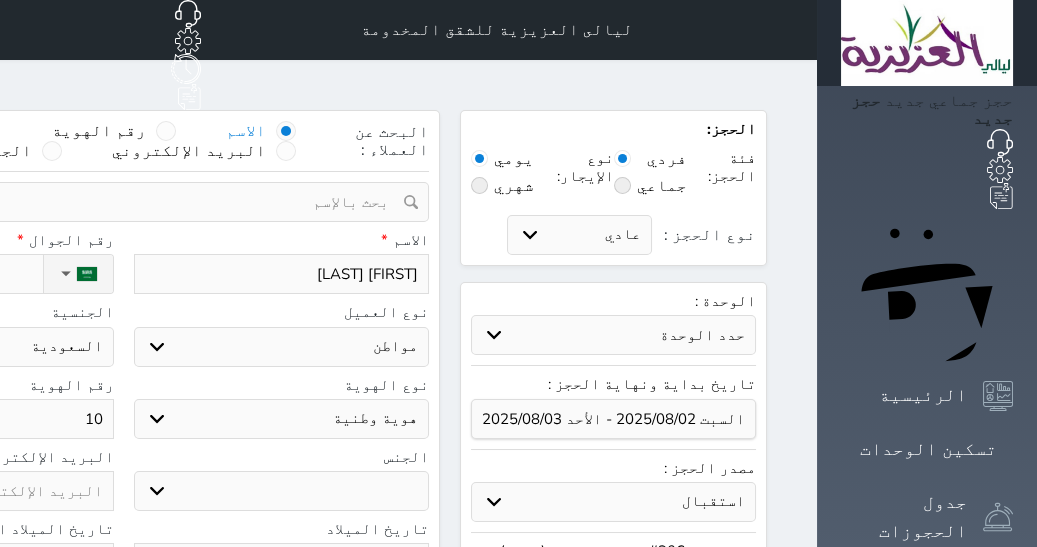 select 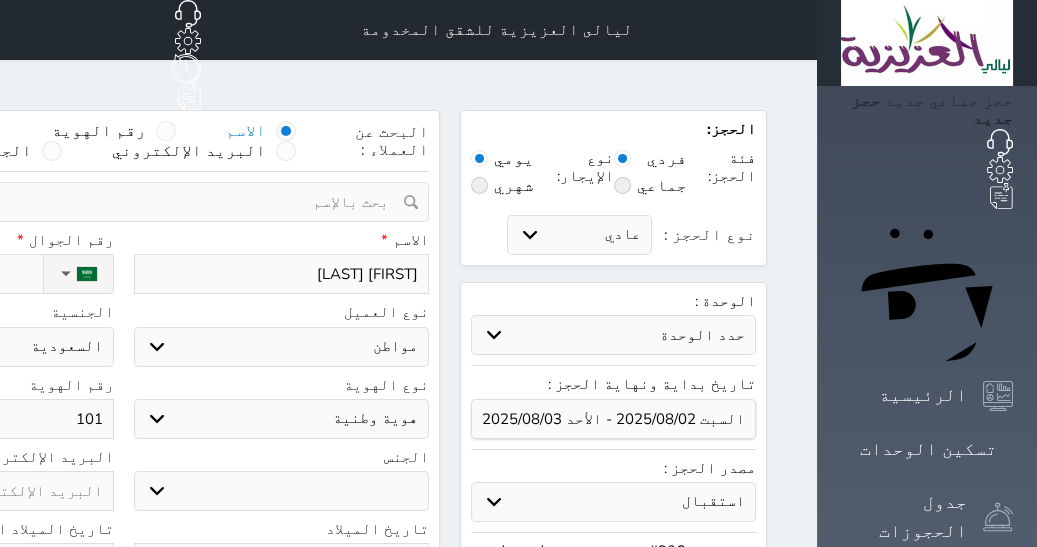 type on "1019" 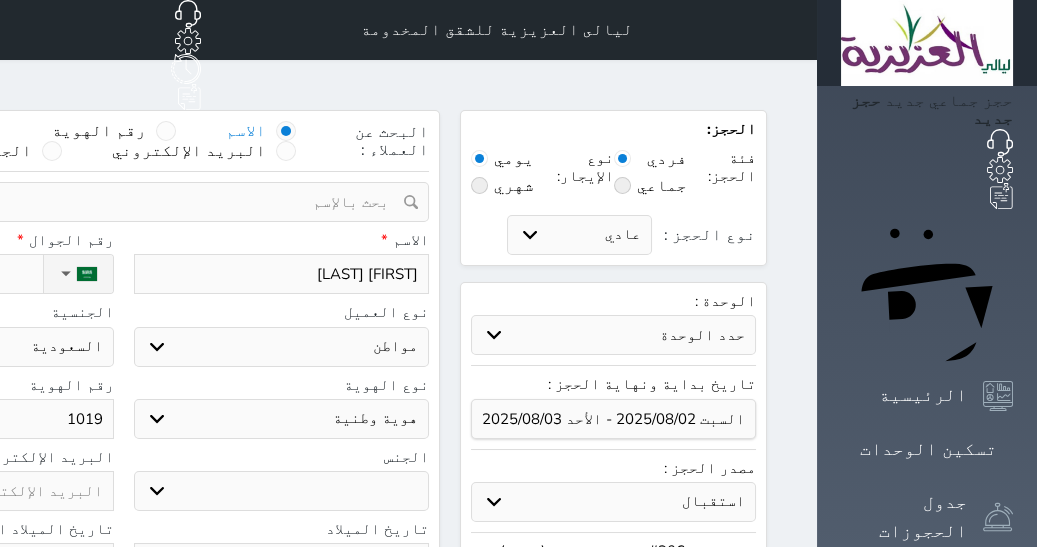 type on "10190" 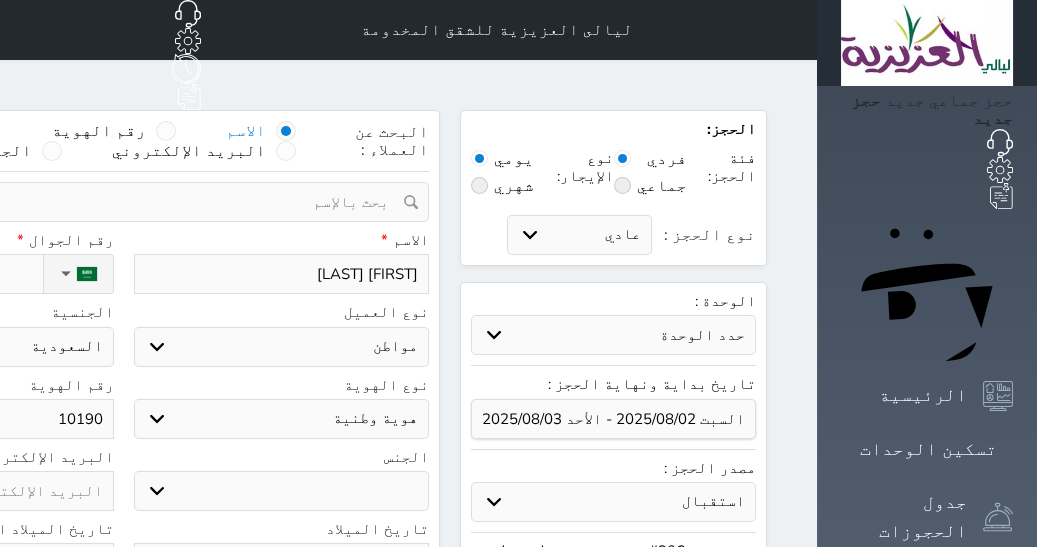select 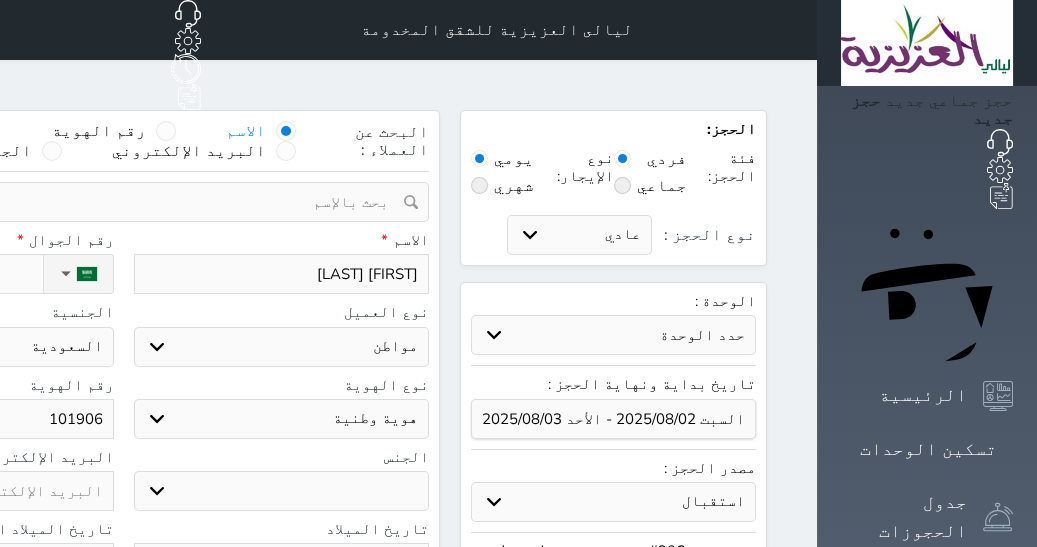 type on "1019065" 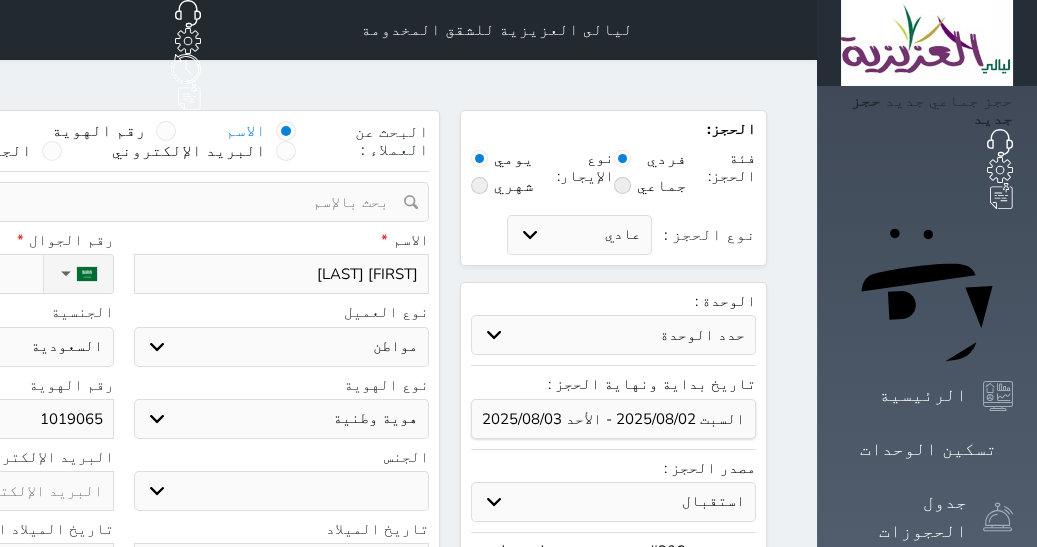 type on "10190657" 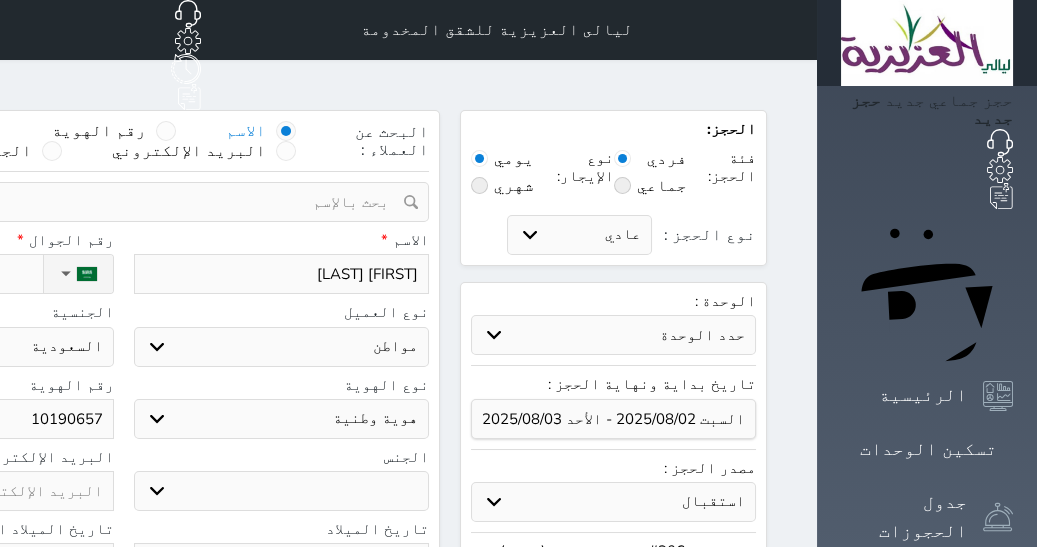 type on "101906572" 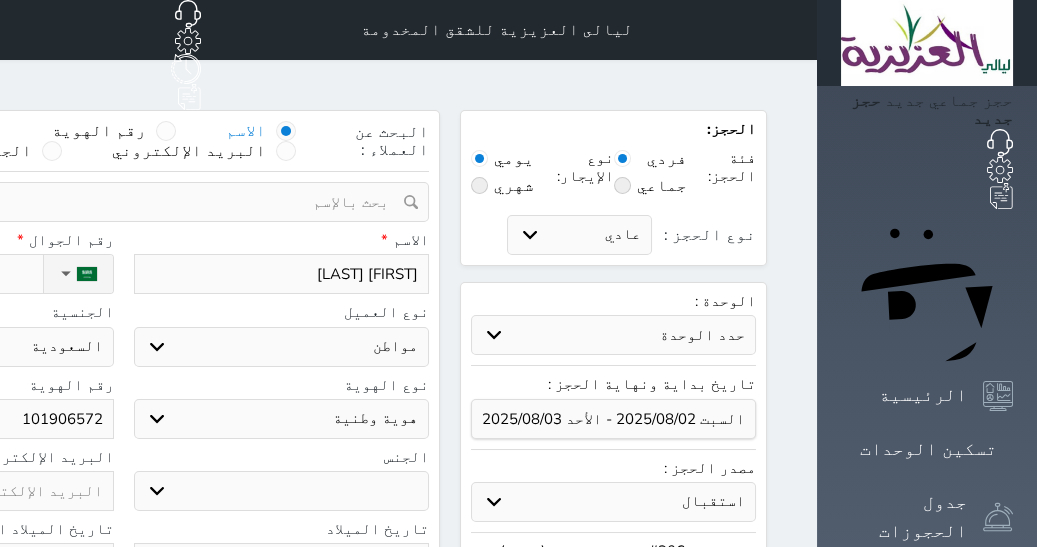 type on "1019065729" 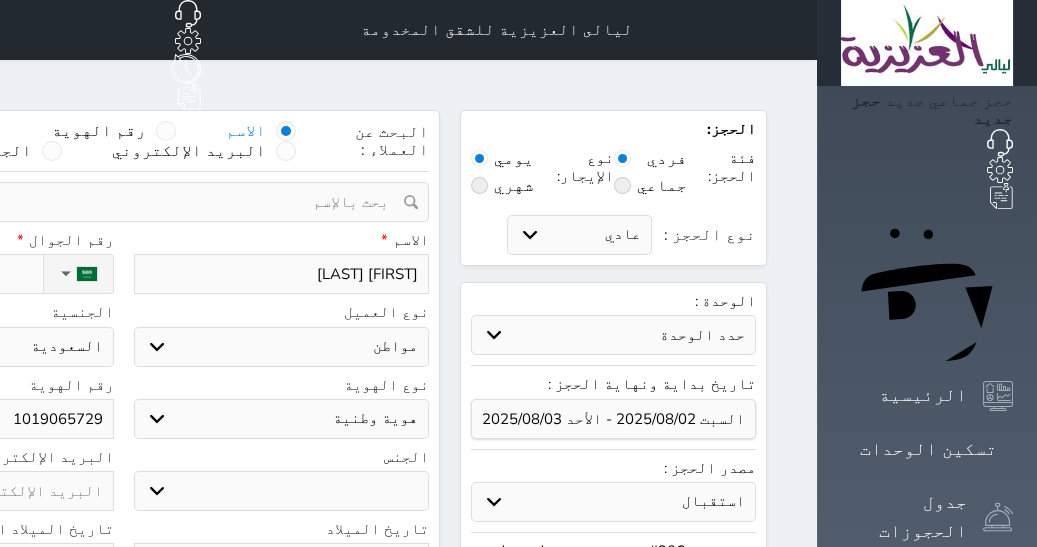 type on "1019065729" 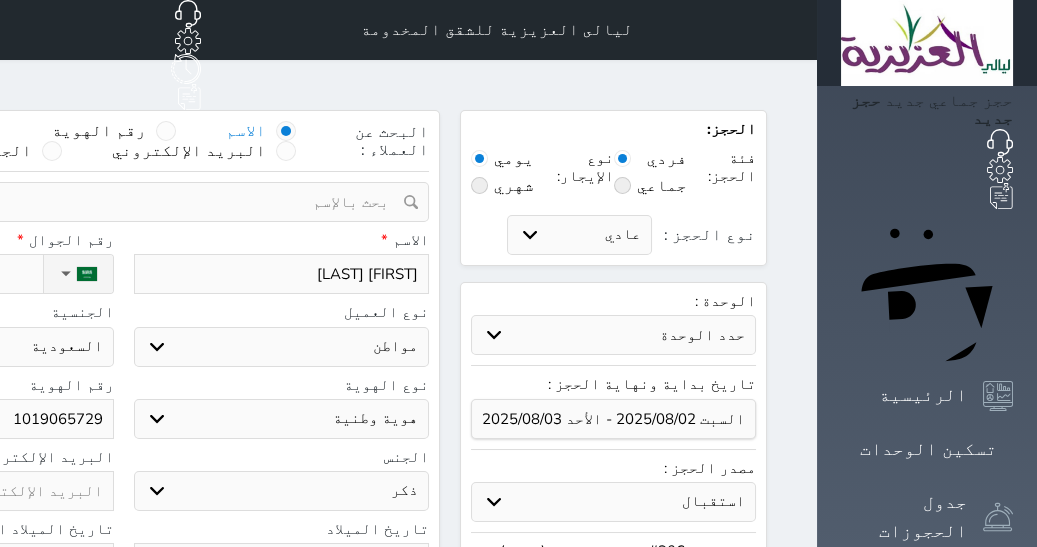 click on "ذكر   انثى" at bounding box center [282, 491] 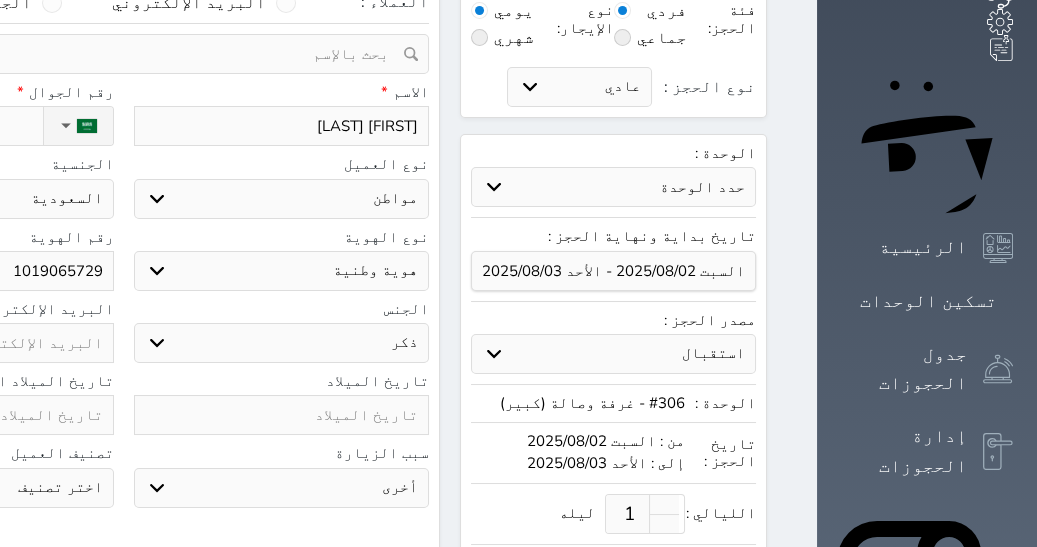 scroll, scrollTop: 163, scrollLeft: 0, axis: vertical 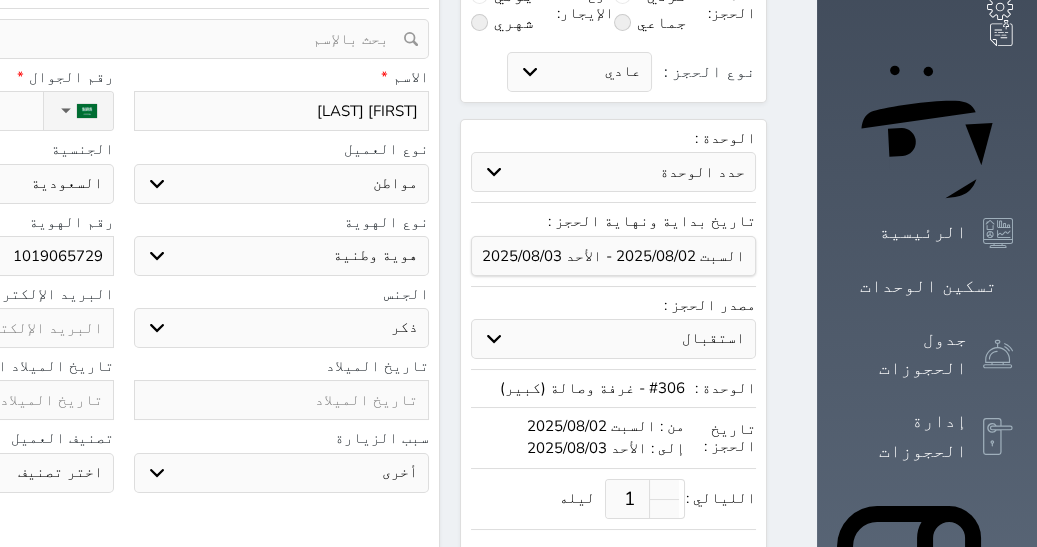 click at bounding box center [282, 400] 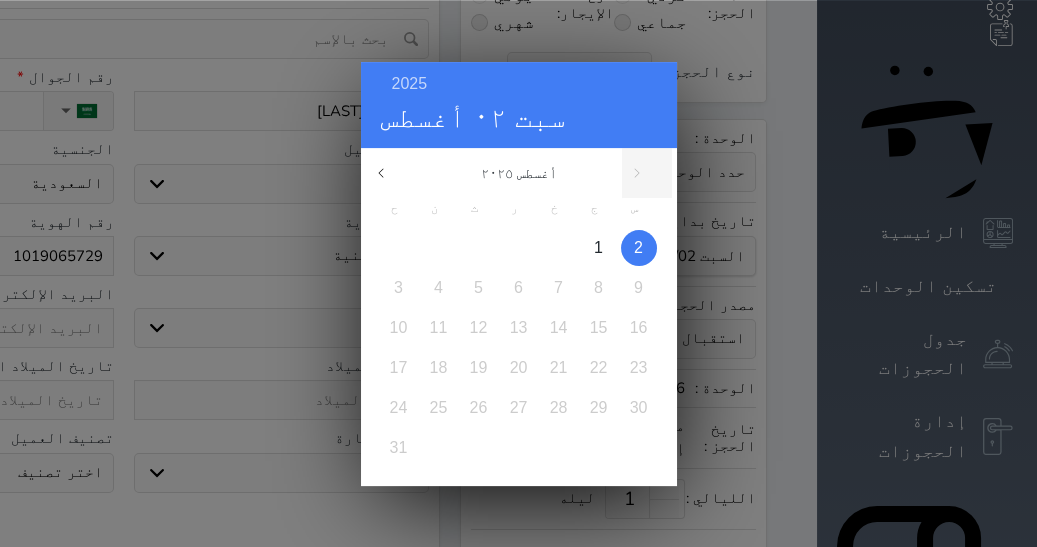drag, startPoint x: 384, startPoint y: 170, endPoint x: 578, endPoint y: 161, distance: 194.20865 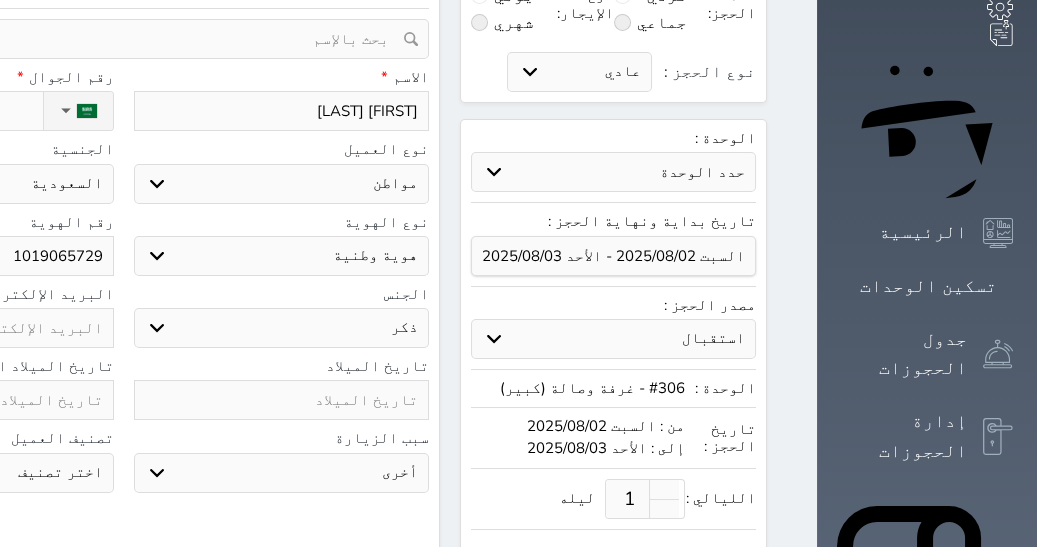 click on "2025   سبت ٠٢ أغسطس         أغسطس ٢٠٢٥
ح
ن
ث
ر
خ
ج
س
1   2   3   4   5   6   7   8   9   10   11   12   13   14   15   16   17   18   19   20   21   22   23   24   25   26   27   28   29   30   31
يناير
فبراير
مارس
أبريل
مايو
يونيو
يوليو
أغسطس
سبتمبر
أكتوبر" at bounding box center (518, 273) 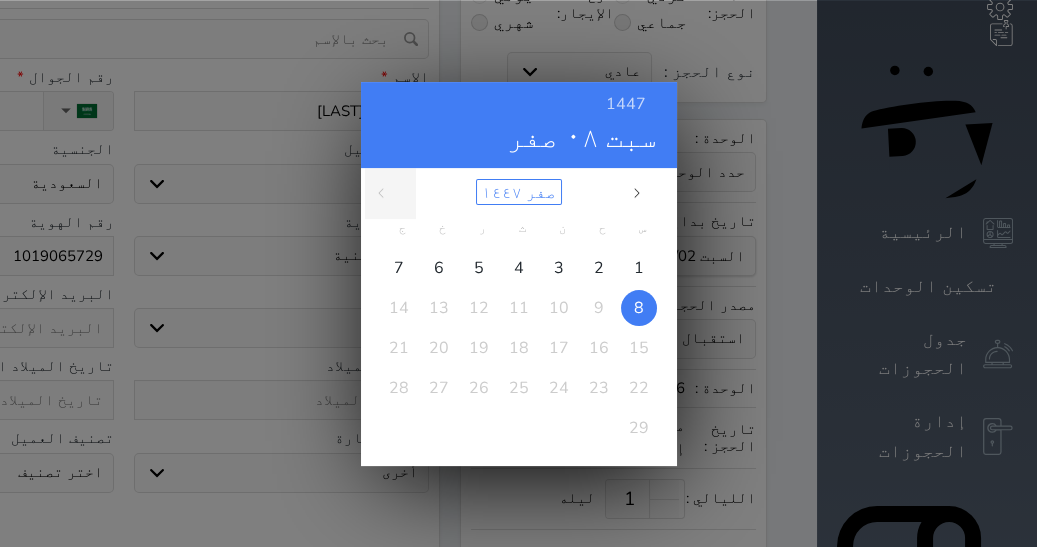 click on "صفر ١٤٤٧" at bounding box center [519, 191] 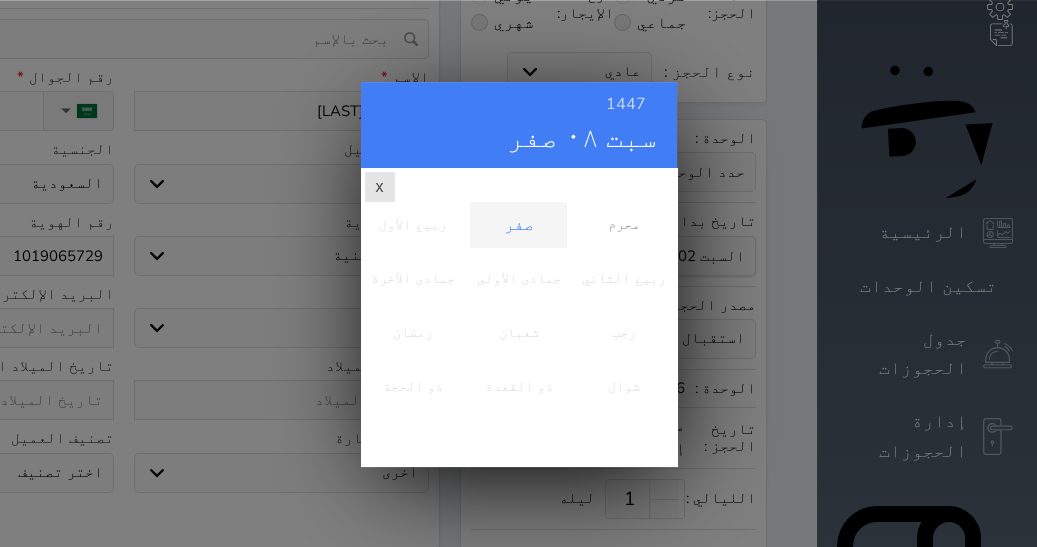 click on "1447   سبت ٠٨ صفر" at bounding box center [519, 124] 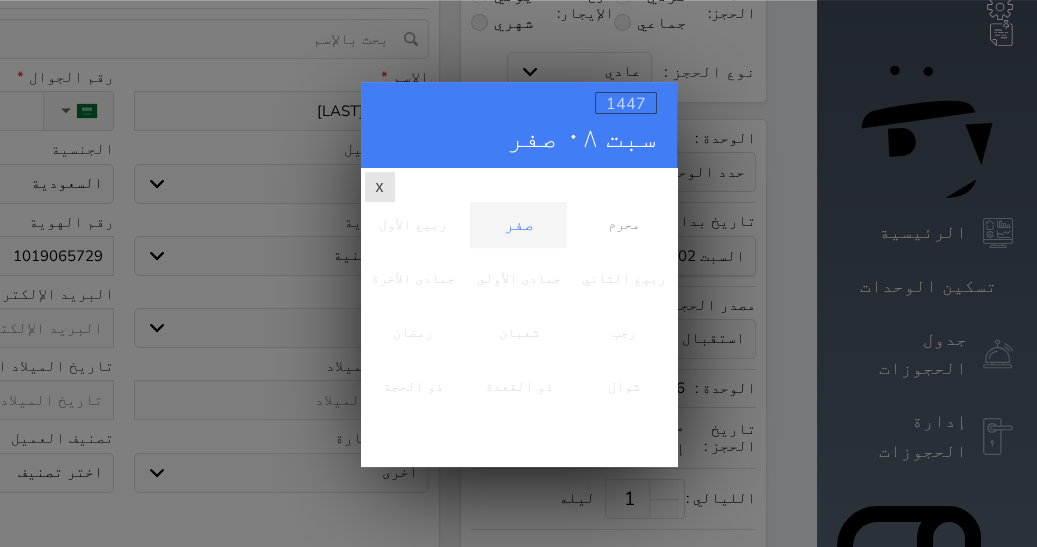 click on "1447" at bounding box center [626, 103] 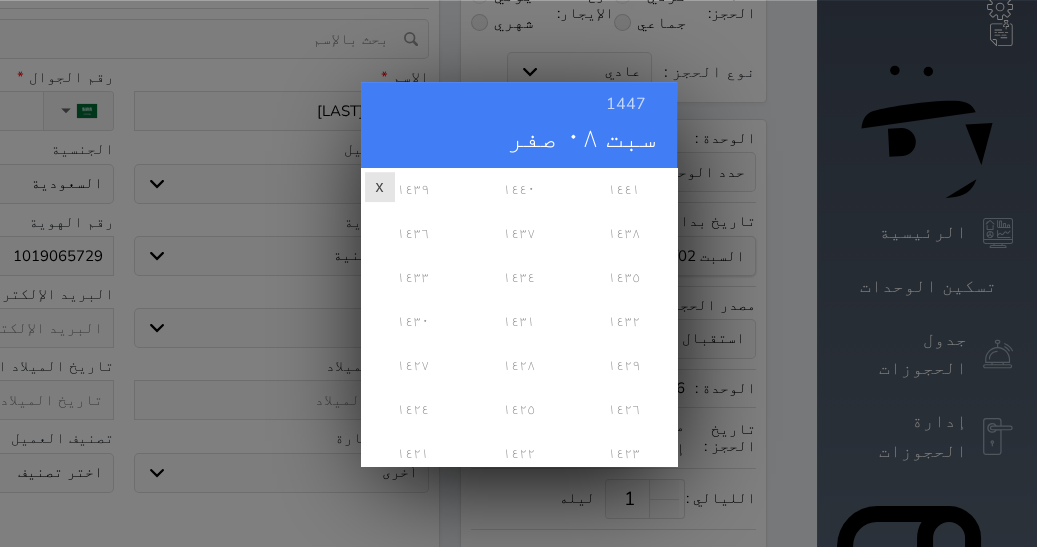 scroll, scrollTop: 0, scrollLeft: 0, axis: both 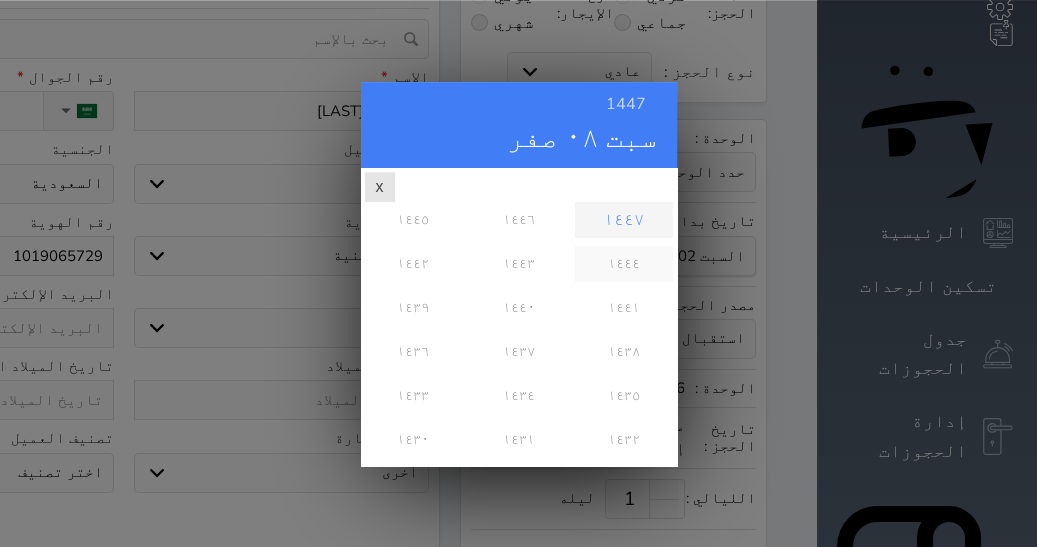 click on "١٤٤٤" at bounding box center (623, 263) 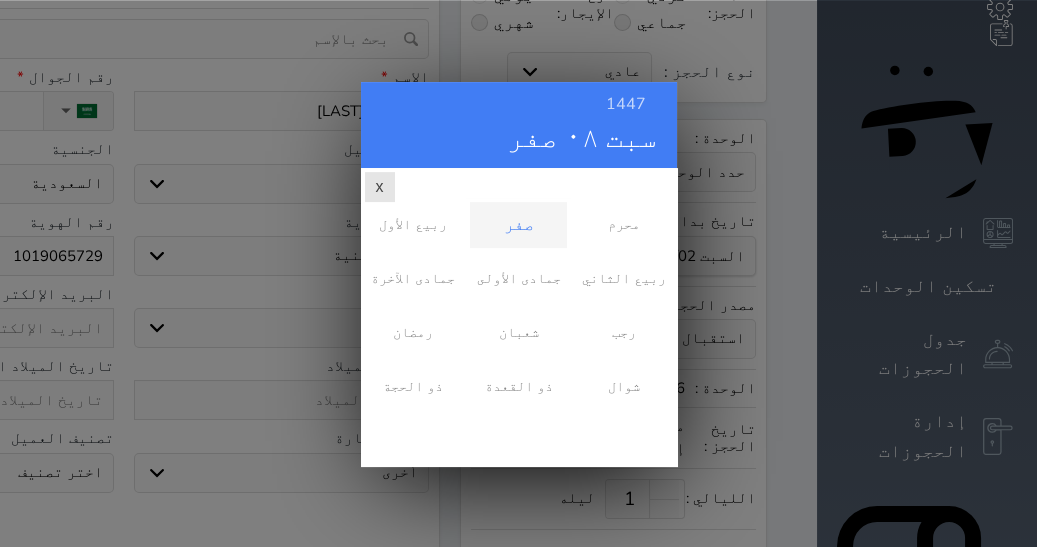 click on "1447   سبت ٠٨ صفر         صفر ١٤٤٤
س
ح
ن
ث
ر
خ
ج
1   2   3   4   5   6   7   8   9   10   11   12   13   14   15   16   17   18   19   20   21   22   23   24   25   26   27   28   29   30
محرم
صفر
ربيع الأول
ربيع الثاني
جمادى الأولى
جمادى الآخرة
رجب
شعبان
رمضان
x" at bounding box center [518, 273] 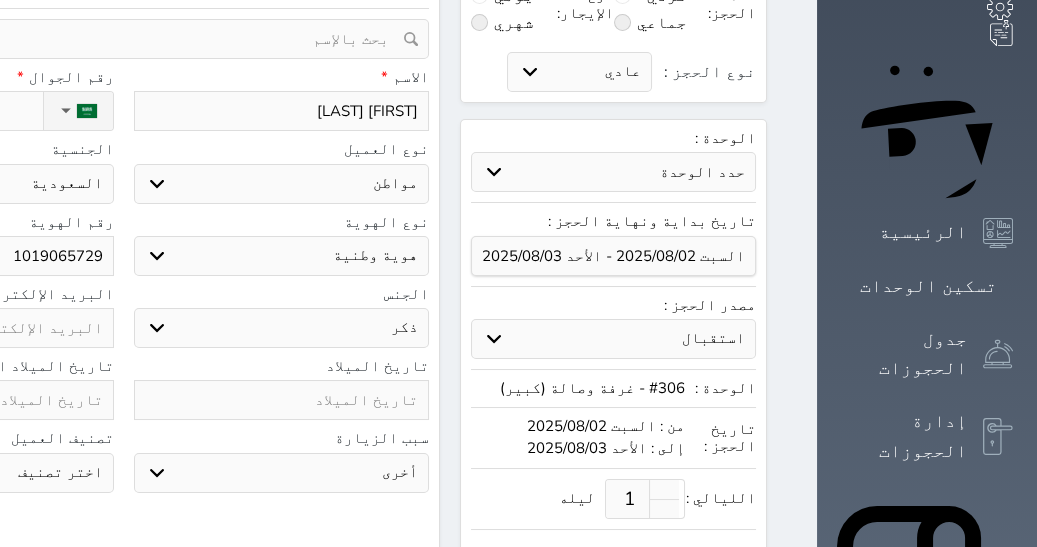click on "ذكر   انثى" at bounding box center (282, 328) 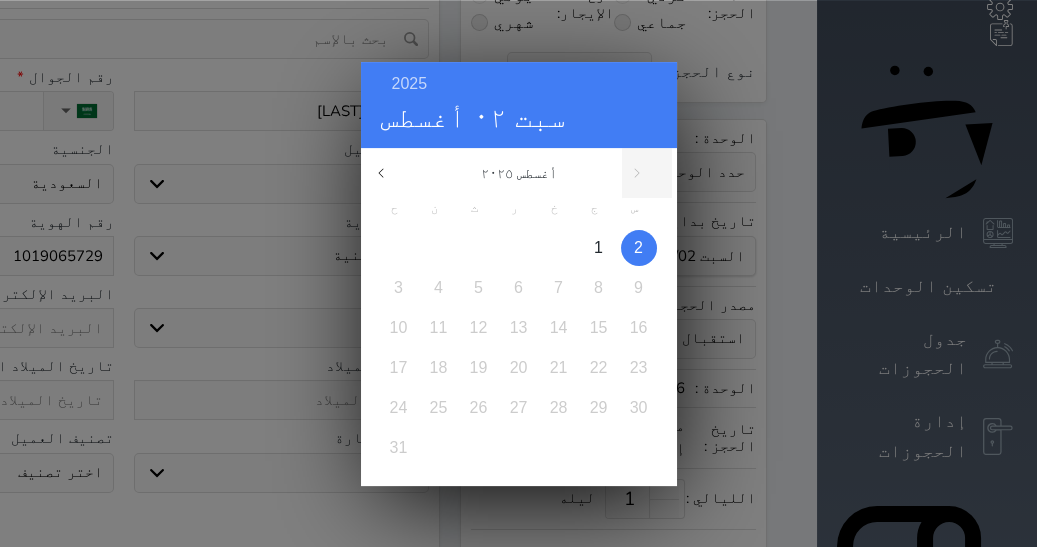 click on "2025   سبت ٠٢ أغسطس" at bounding box center [519, 104] 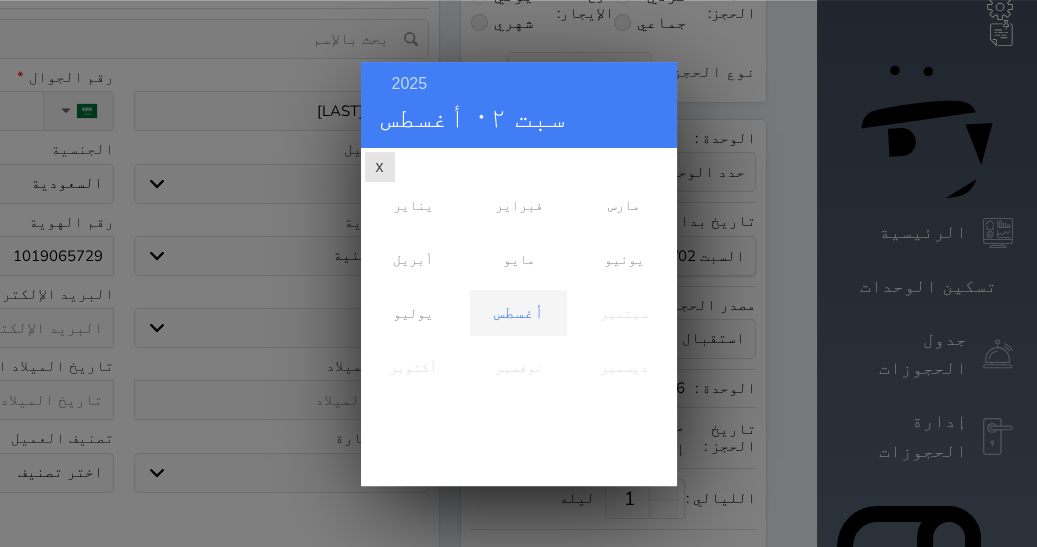 click on "2025   سبت ٠٢ أغسطس" at bounding box center (519, 104) 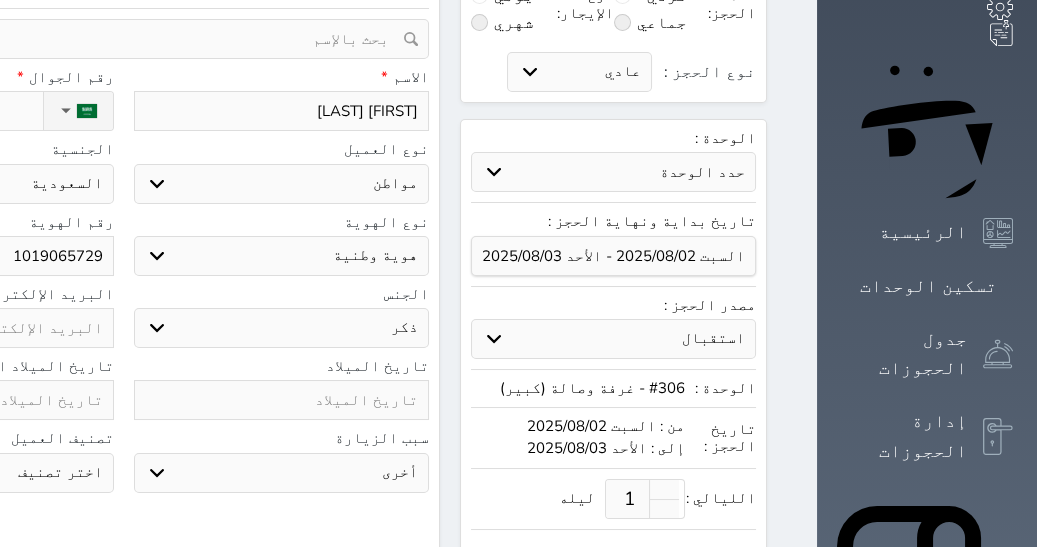 click at bounding box center (-34, 400) 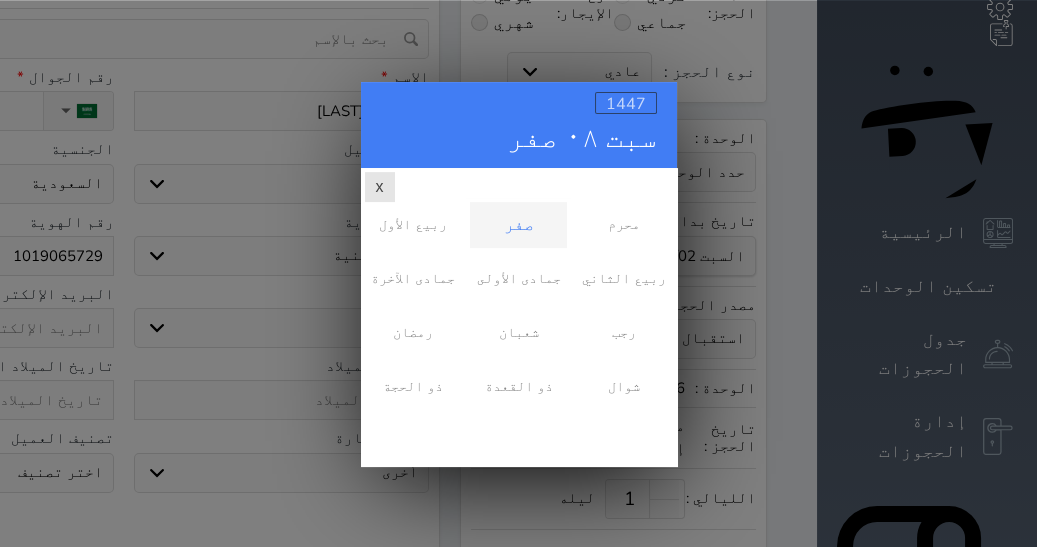 click on "1447" at bounding box center (626, 103) 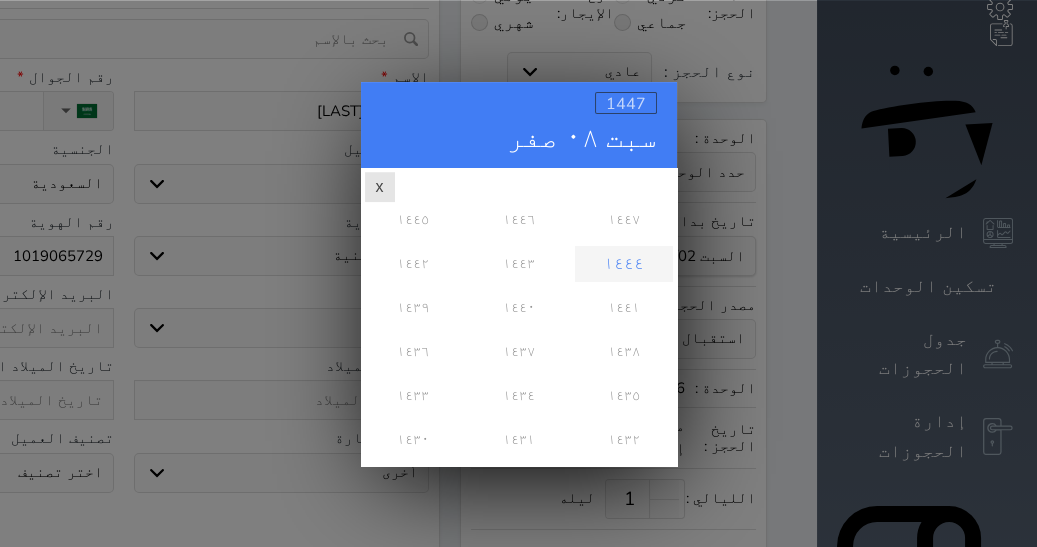 scroll, scrollTop: 0, scrollLeft: 0, axis: both 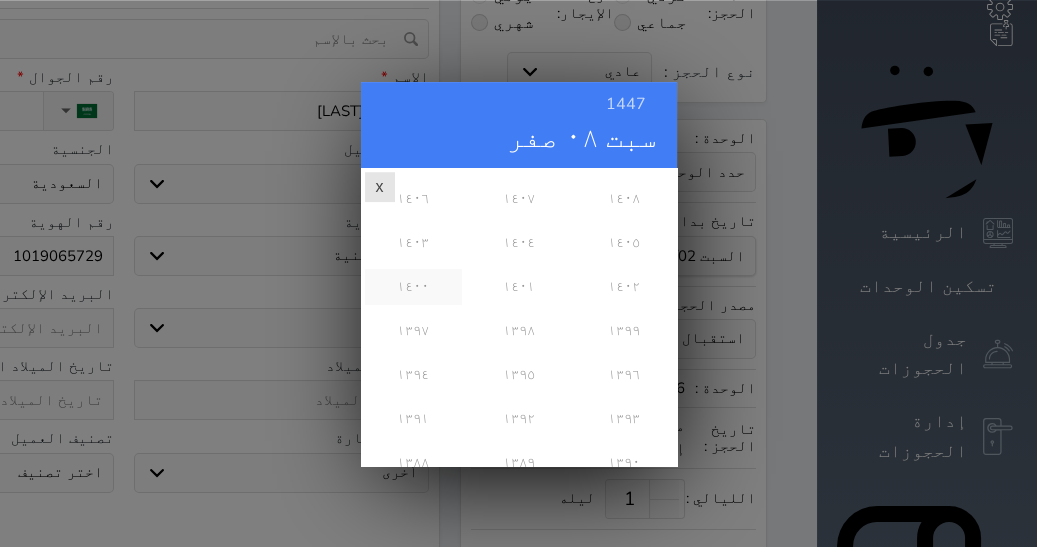 click on "١٤٠٠" at bounding box center (413, 286) 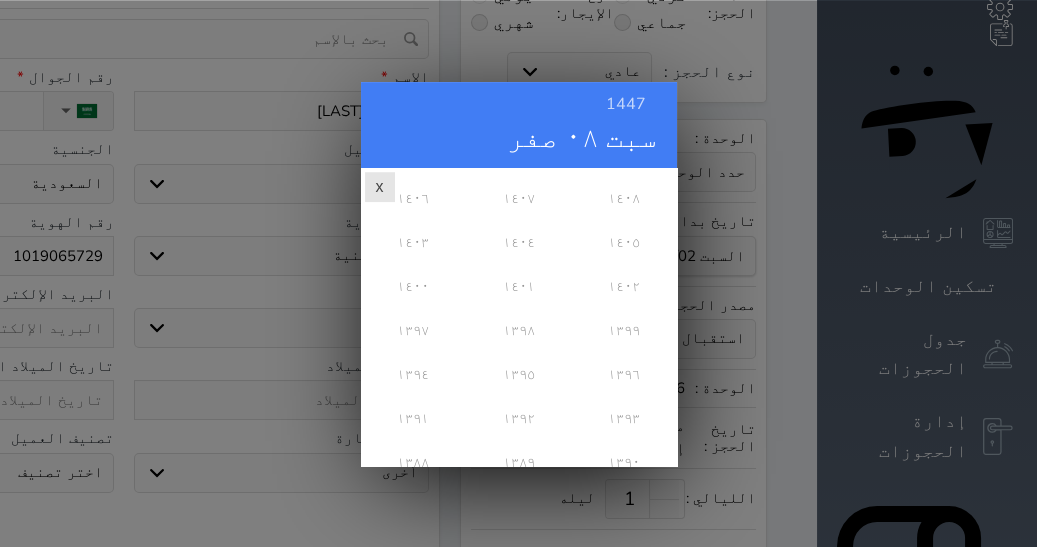 scroll, scrollTop: 0, scrollLeft: 0, axis: both 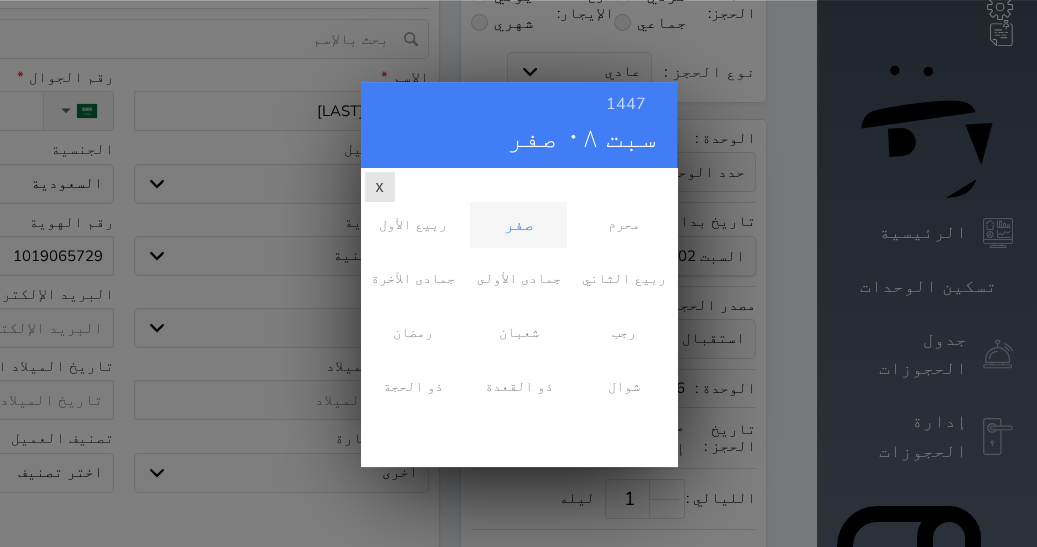 click on "1447   سبت ٠٨ صفر         صفر ١٤٠٠
س
ح
ن
ث
ر
خ
ج
1   2   3   4   5   6   7   8   9   10   11   12   13   14   15   16   17   18   19   20   21   22   23   24   25   26   27   28   29   30
محرم
صفر
ربيع الأول
ربيع الثاني
جمادى الأولى
جمادى الآخرة
رجب
شعبان
رمضان
x" at bounding box center [518, 273] 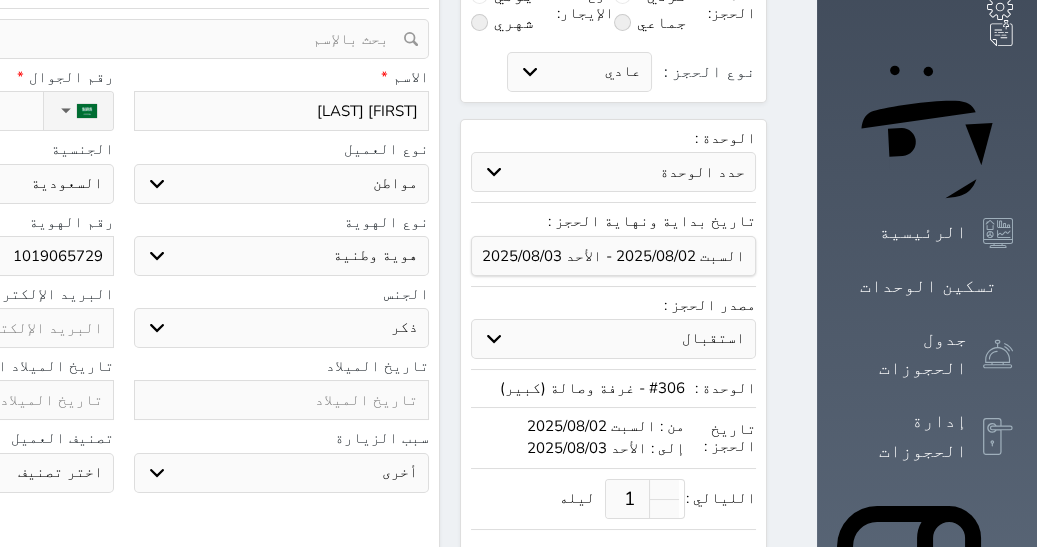 click at bounding box center (282, 400) 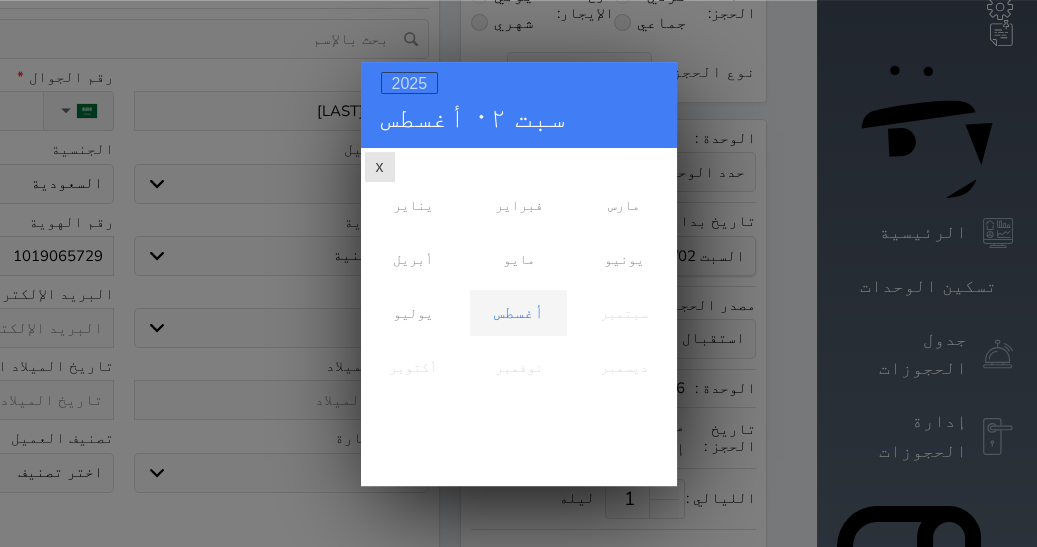 click on "2025" at bounding box center [410, 82] 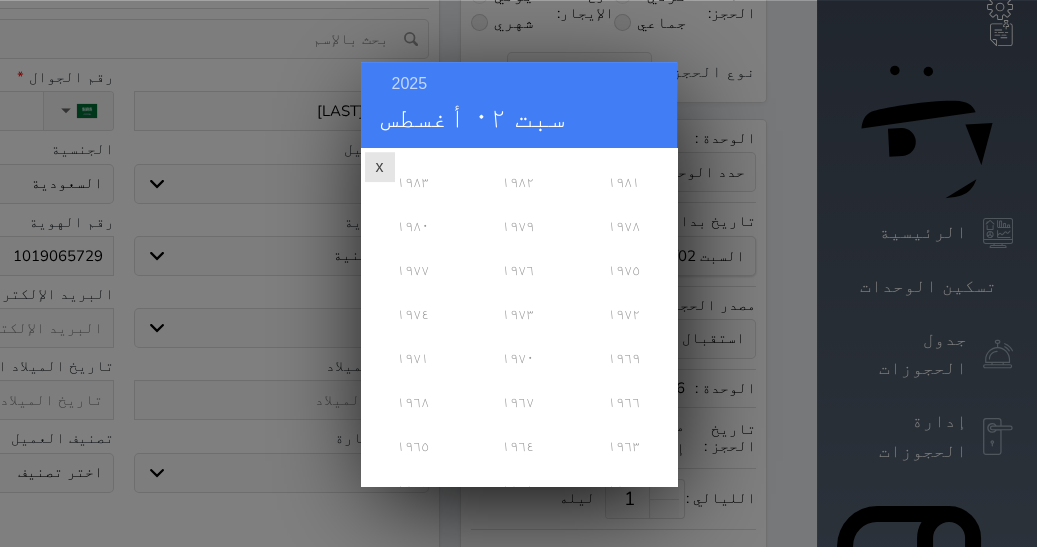 scroll, scrollTop: 603, scrollLeft: 0, axis: vertical 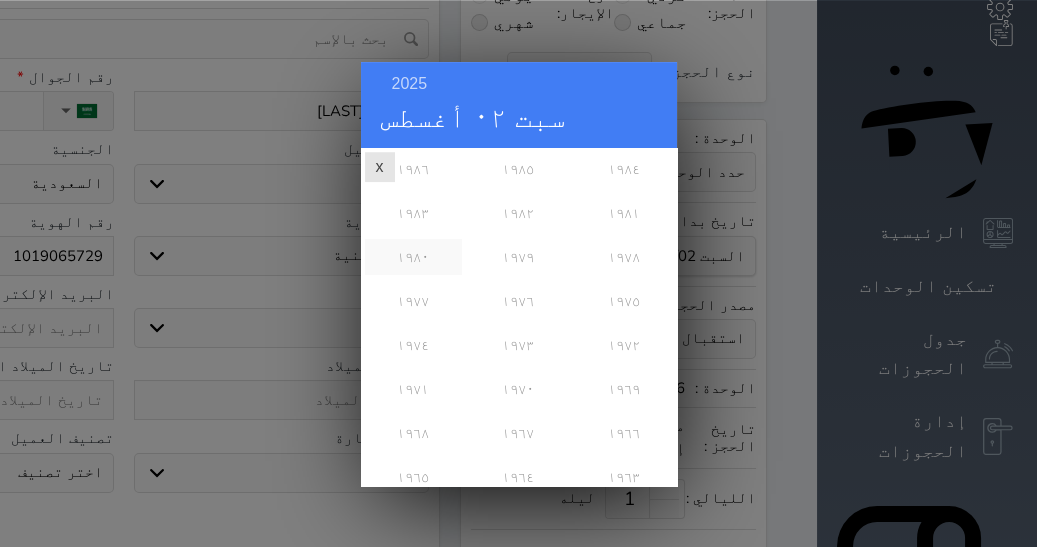 click on "١٩٨٠" at bounding box center [413, 256] 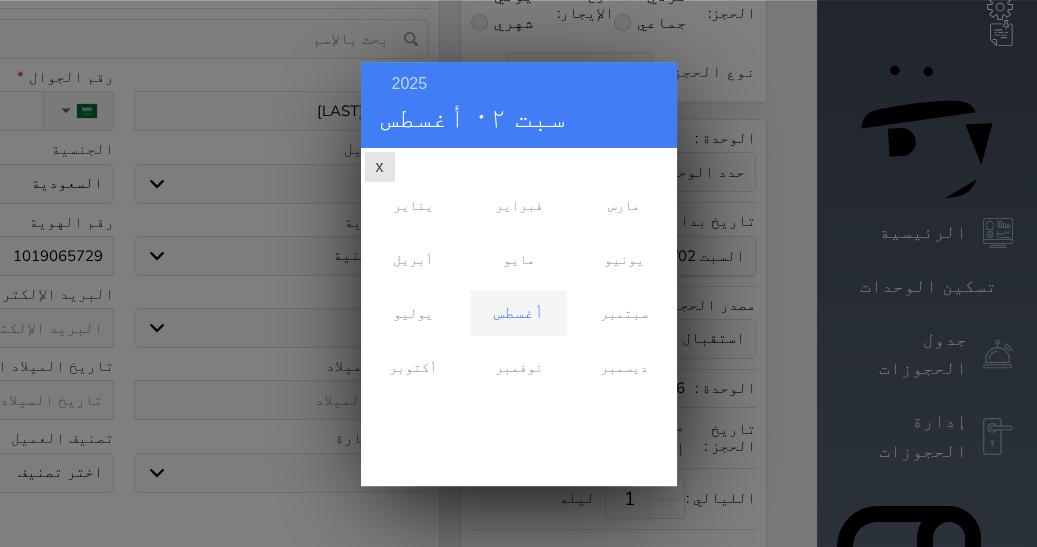 scroll, scrollTop: 0, scrollLeft: 0, axis: both 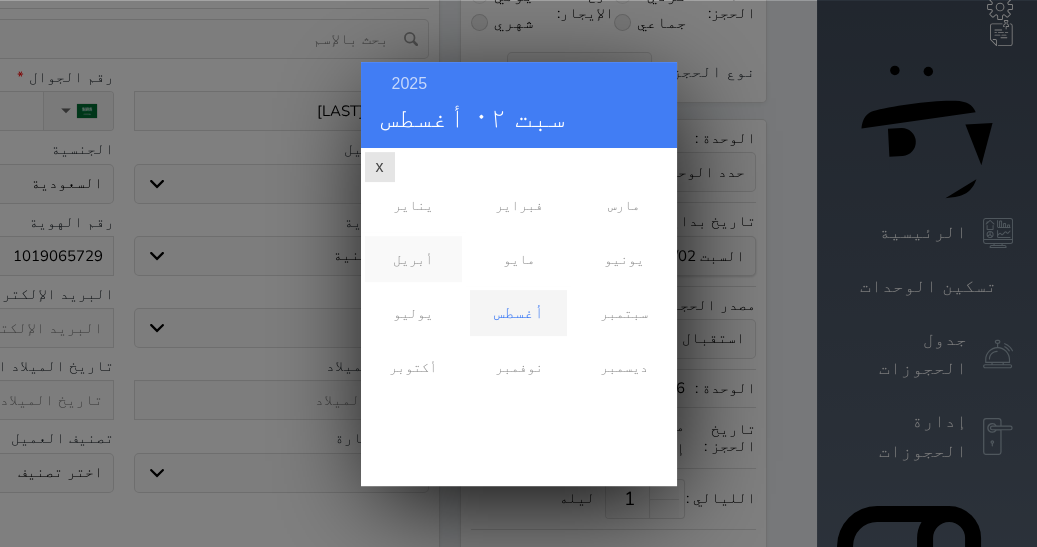 click on "أبريل" at bounding box center (413, 258) 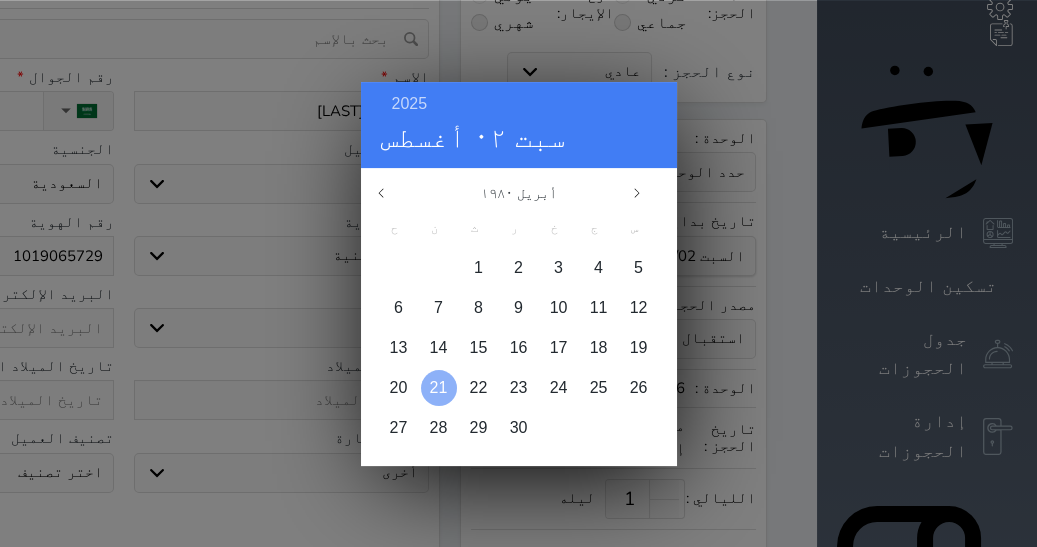 click on "21" at bounding box center (439, 386) 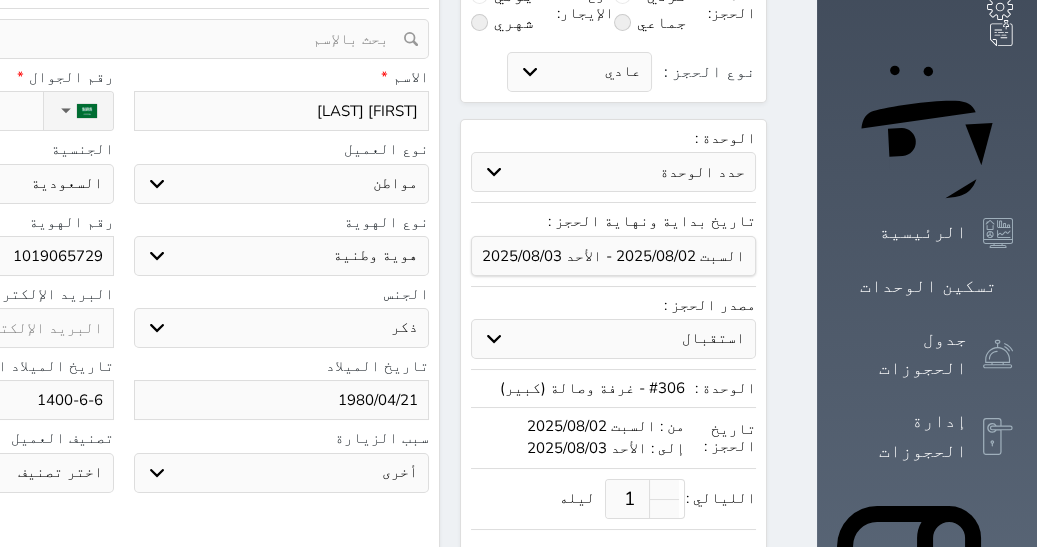 click on "1980/04/21" at bounding box center [282, 400] 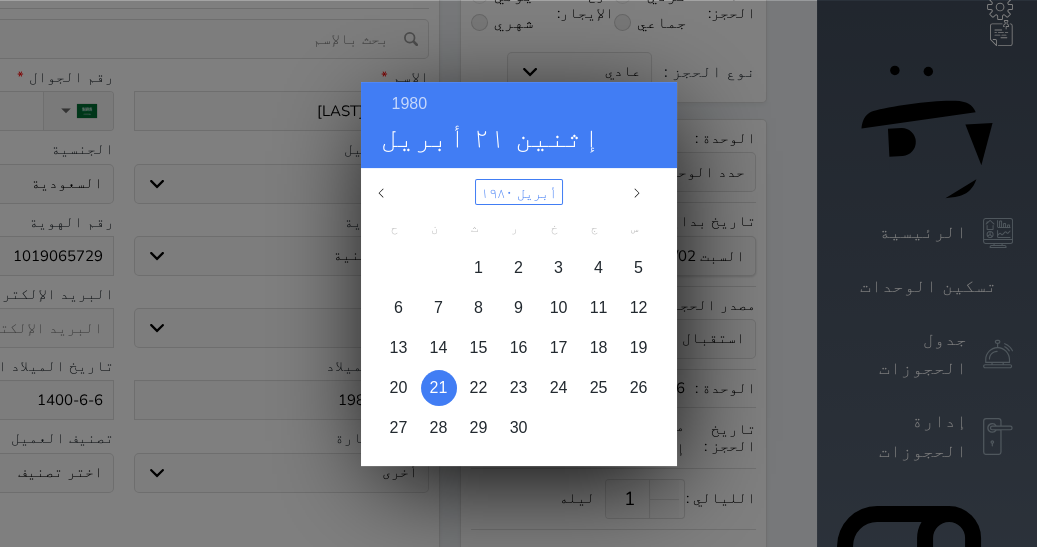 click on "أبريل ١٩٨٠" at bounding box center (519, 191) 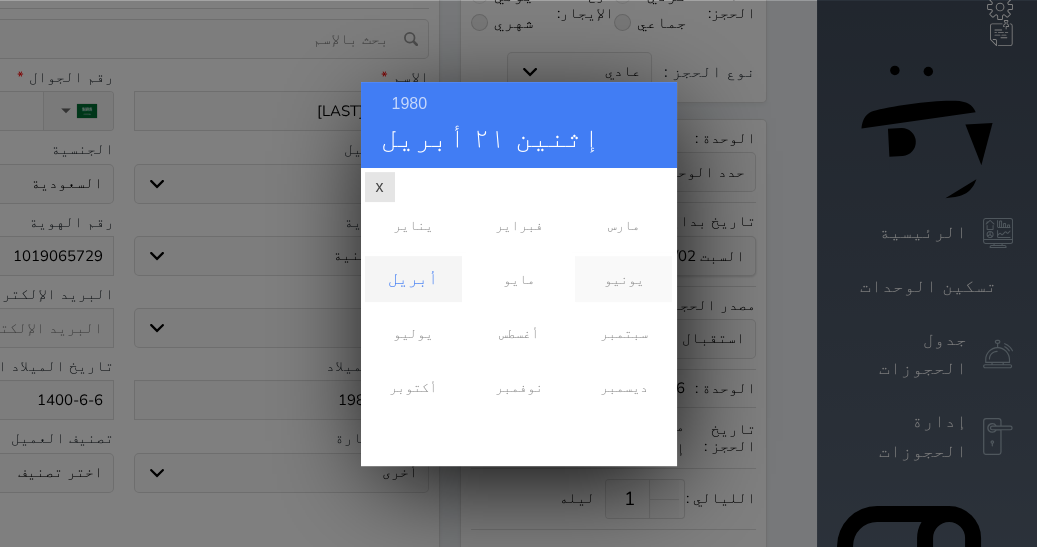 click on "يونيو" at bounding box center (623, 278) 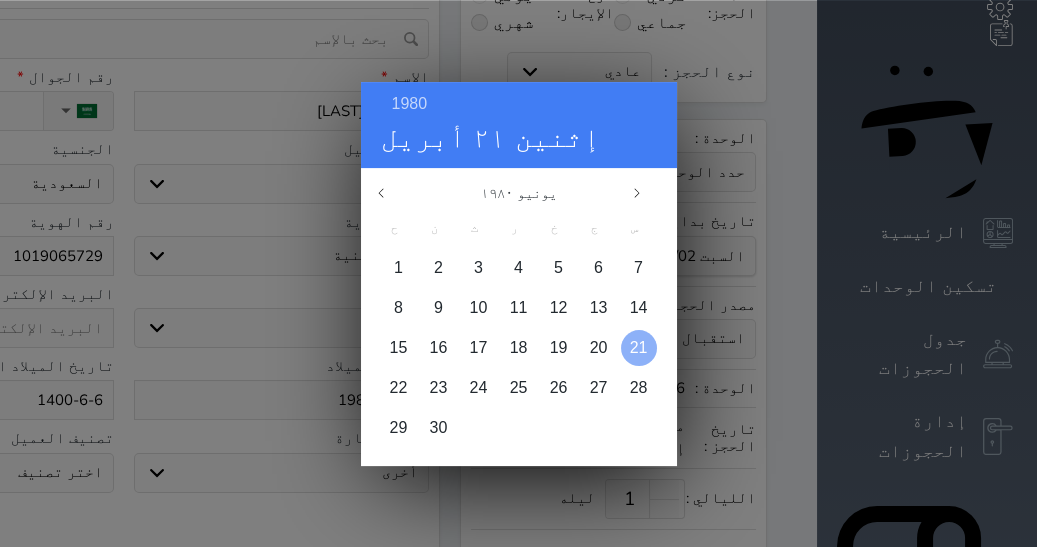 click on "21" at bounding box center [639, 346] 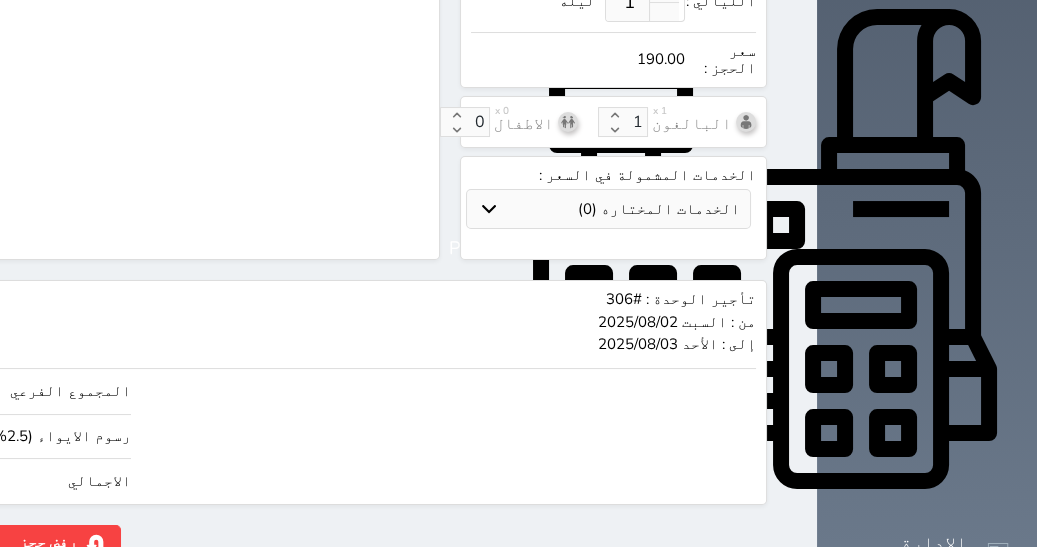 scroll, scrollTop: 677, scrollLeft: 0, axis: vertical 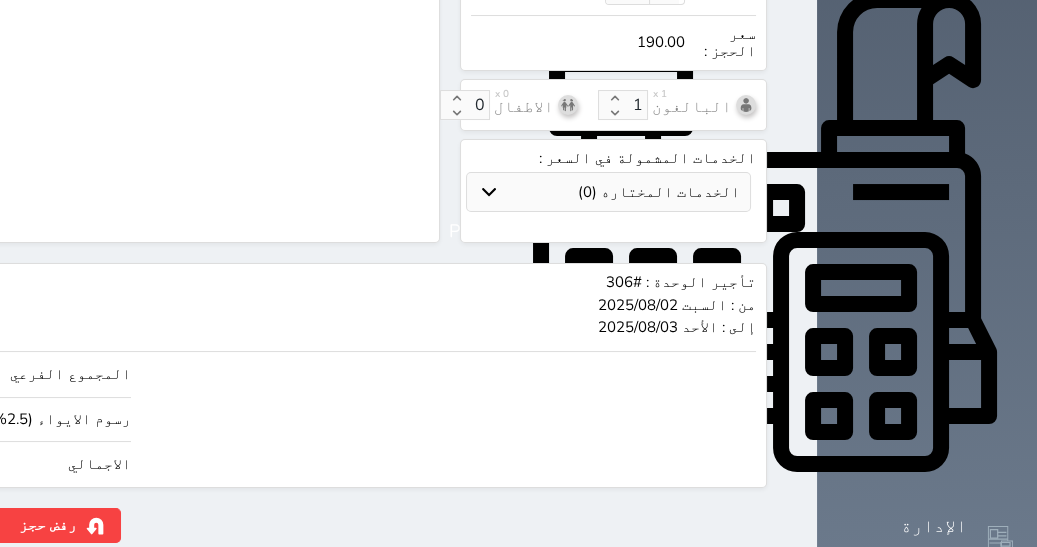 click on "190.00" at bounding box center (-117, 464) 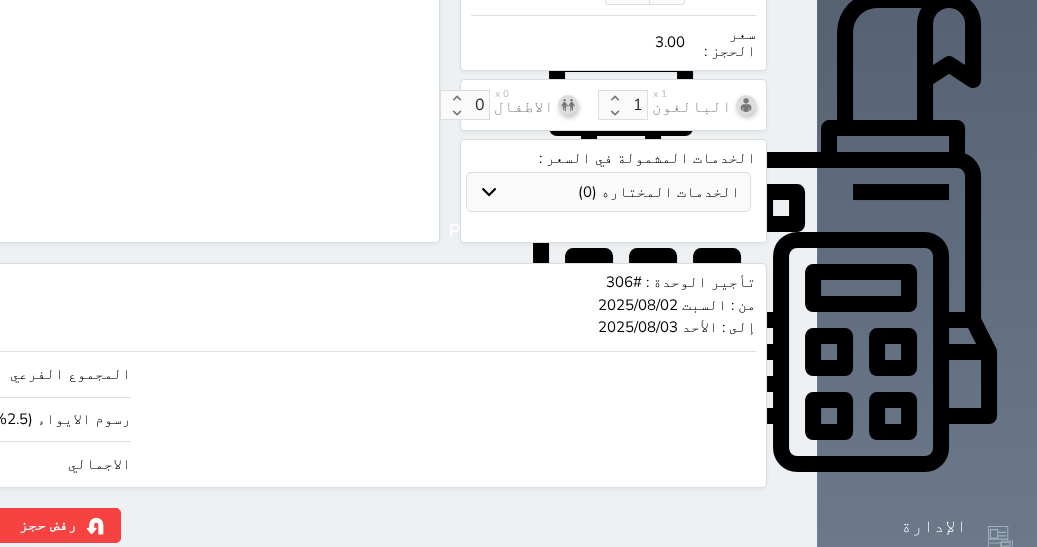 type on "29.27" 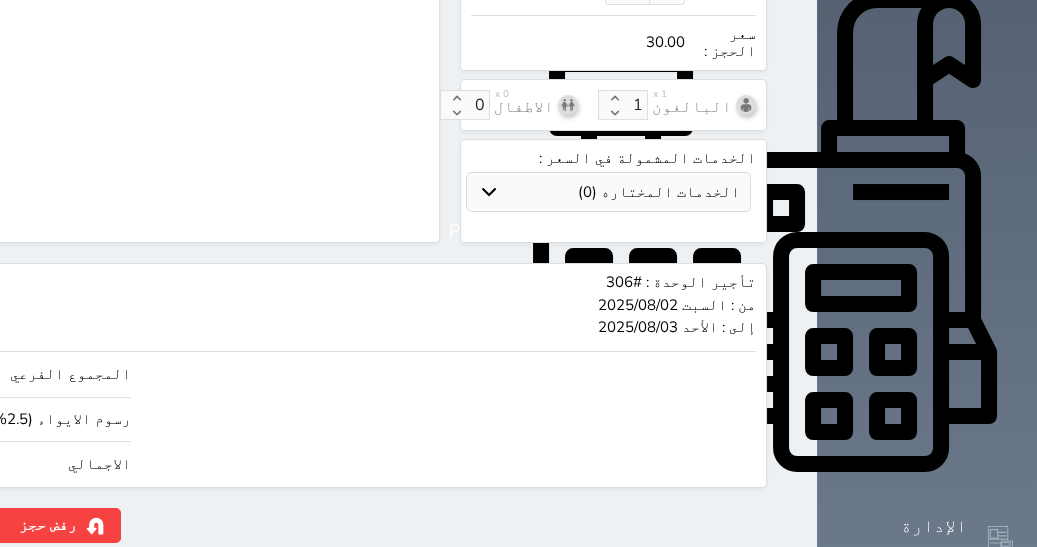 type on "292.68" 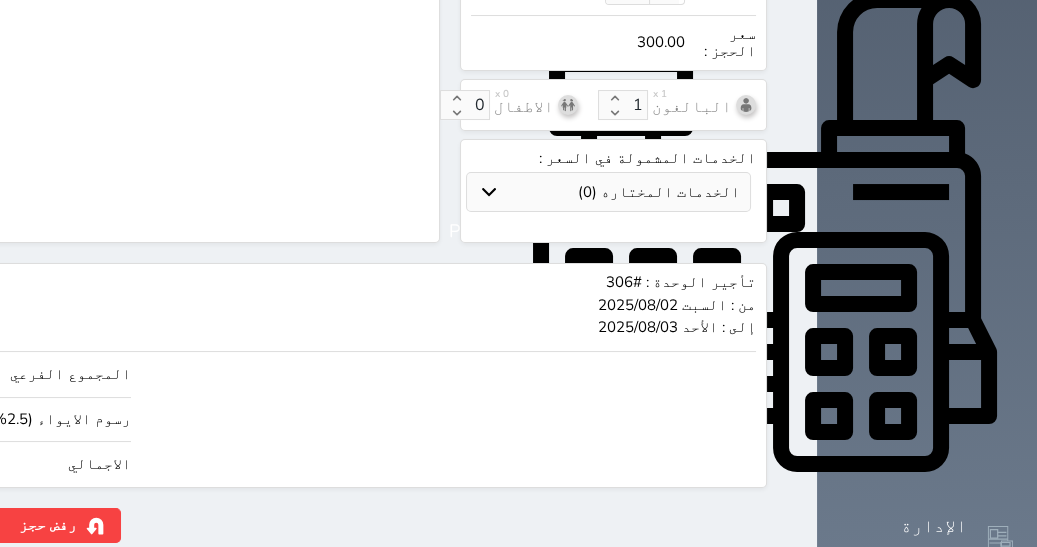type on "300.00" 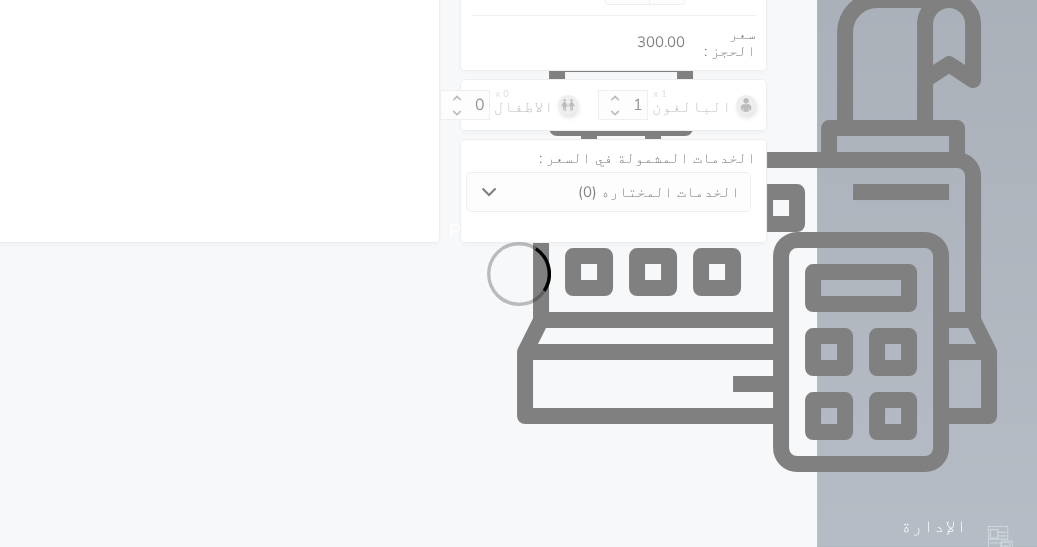 select on "1" 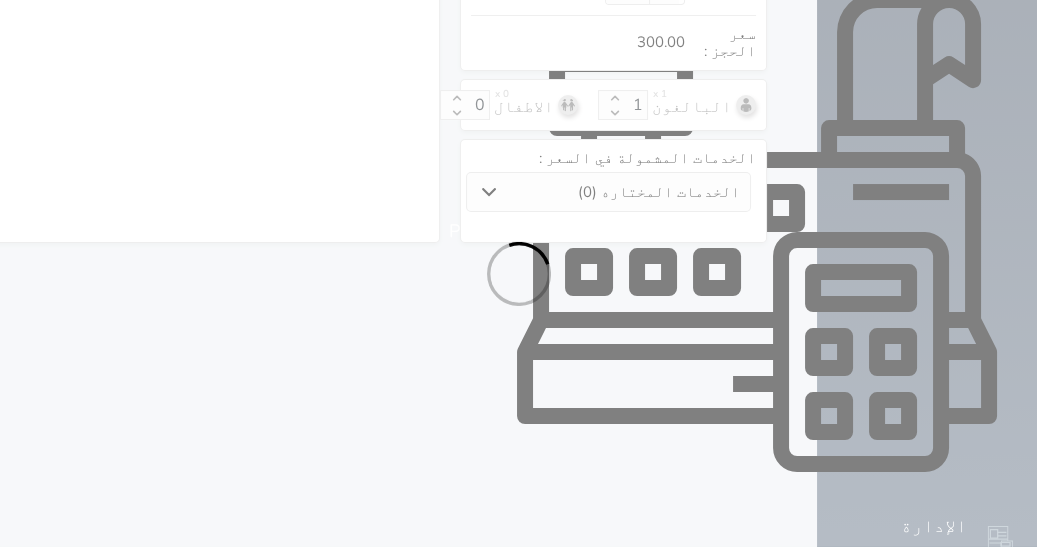 select on "113" 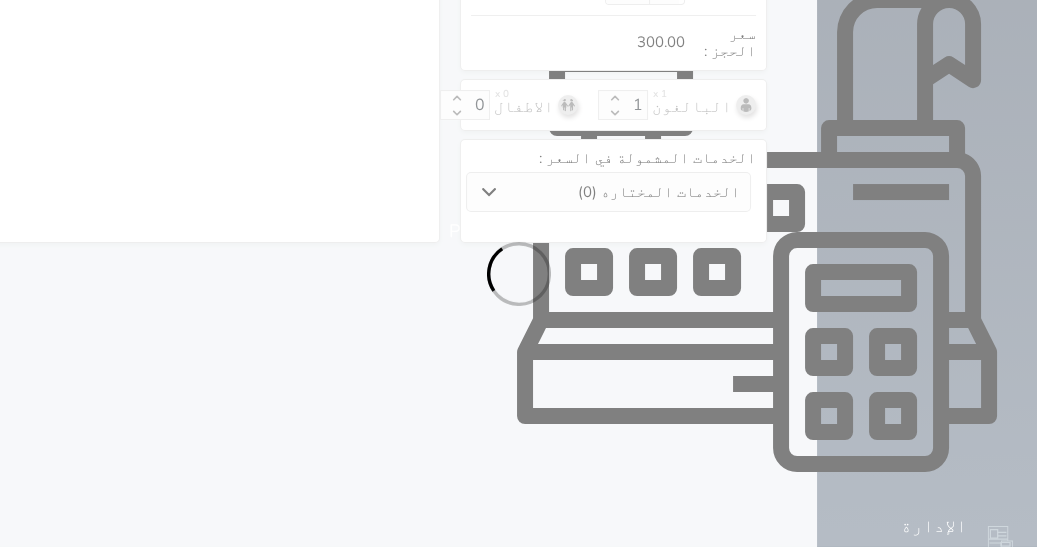 select on "1" 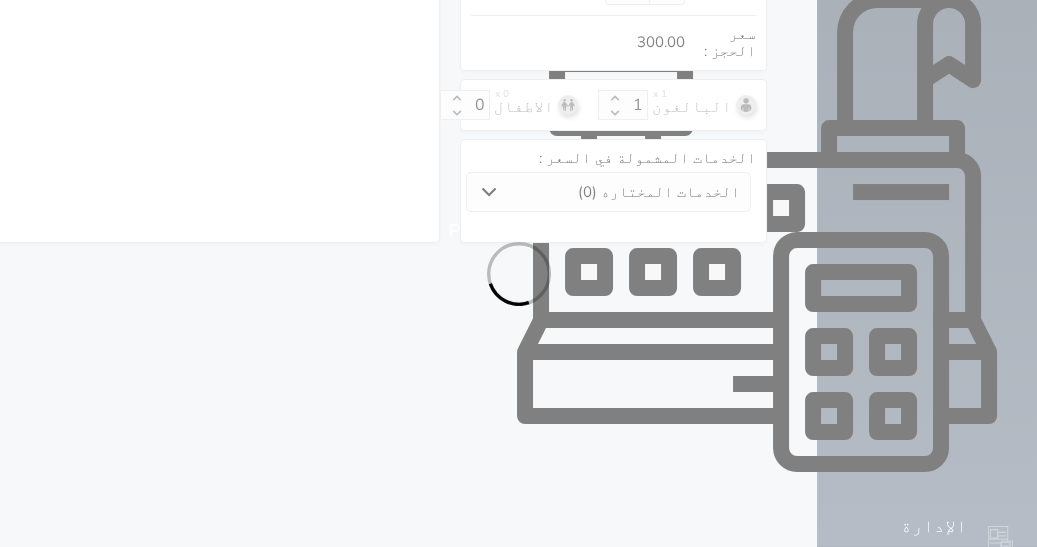 select on "7" 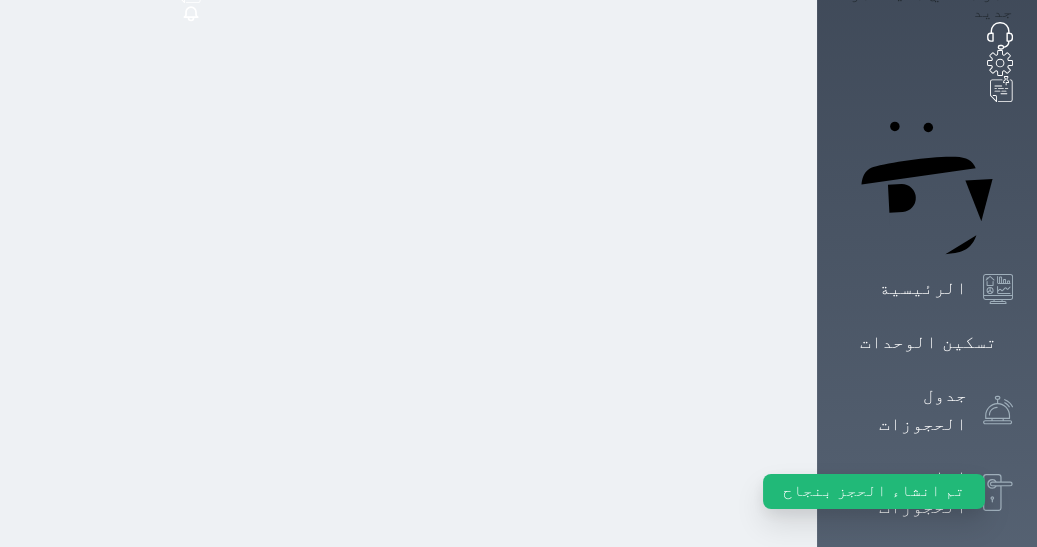 scroll, scrollTop: 0, scrollLeft: 0, axis: both 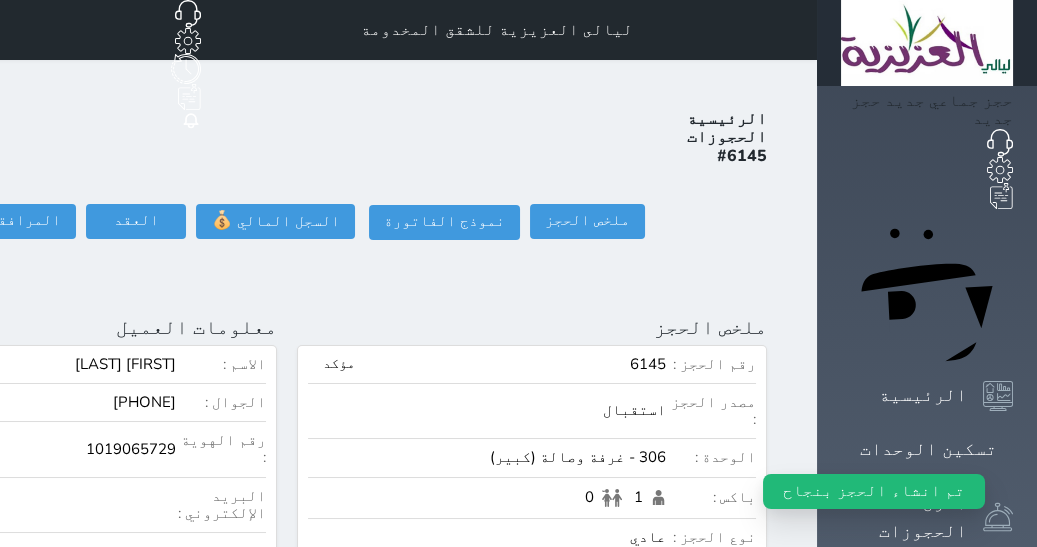 click on "تسجيل دخول" at bounding box center [-126, 221] 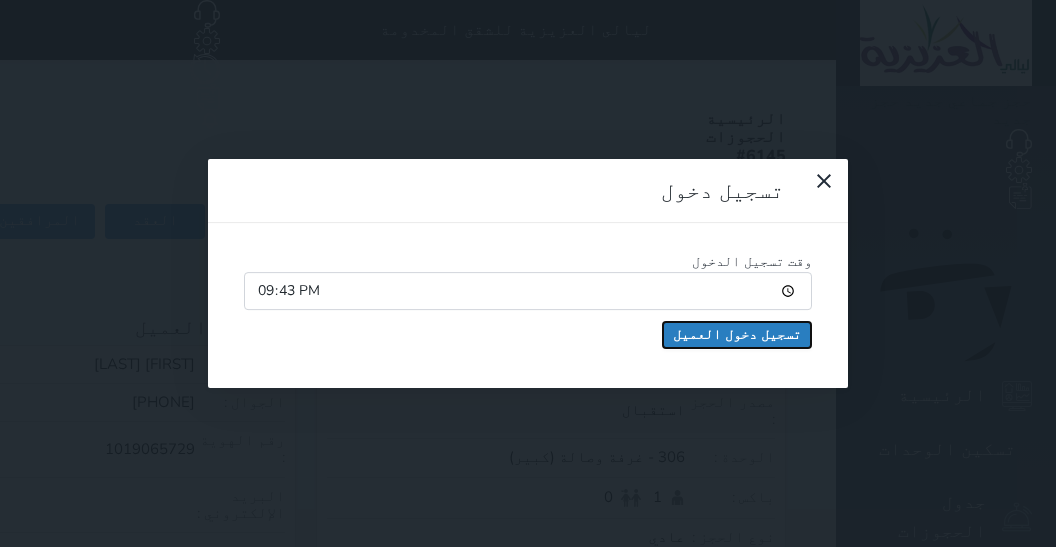 click on "تسجيل دخول العميل" at bounding box center [737, 335] 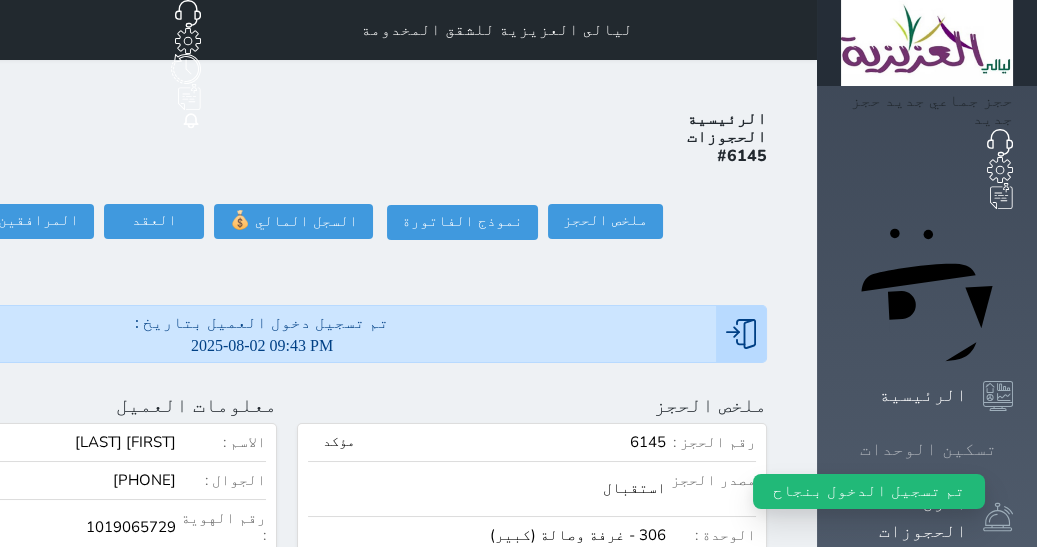click on "تسكين الوحدات" at bounding box center (928, 449) 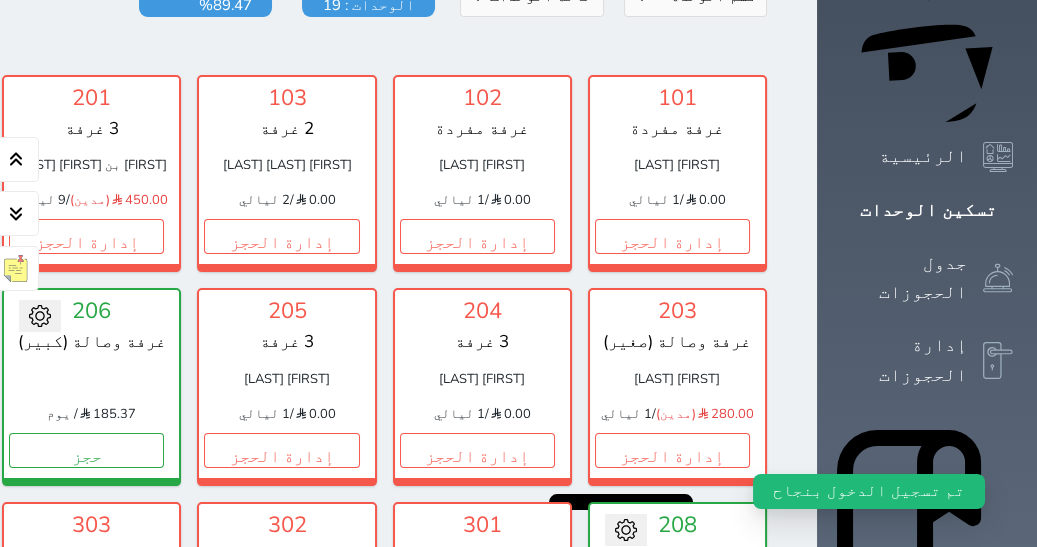 scroll, scrollTop: 264, scrollLeft: 0, axis: vertical 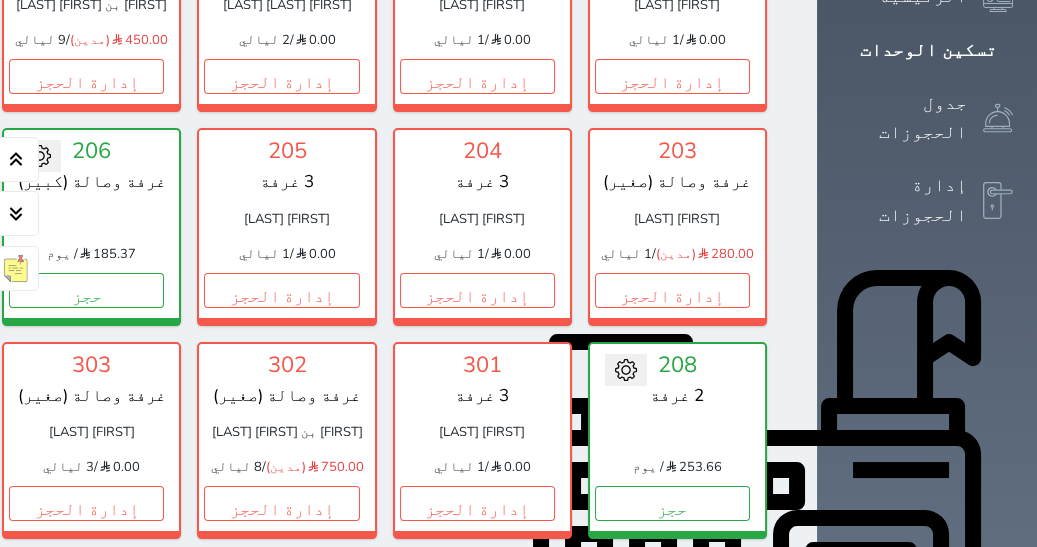 drag, startPoint x: 1036, startPoint y: 196, endPoint x: 1046, endPoint y: 243, distance: 48.052055 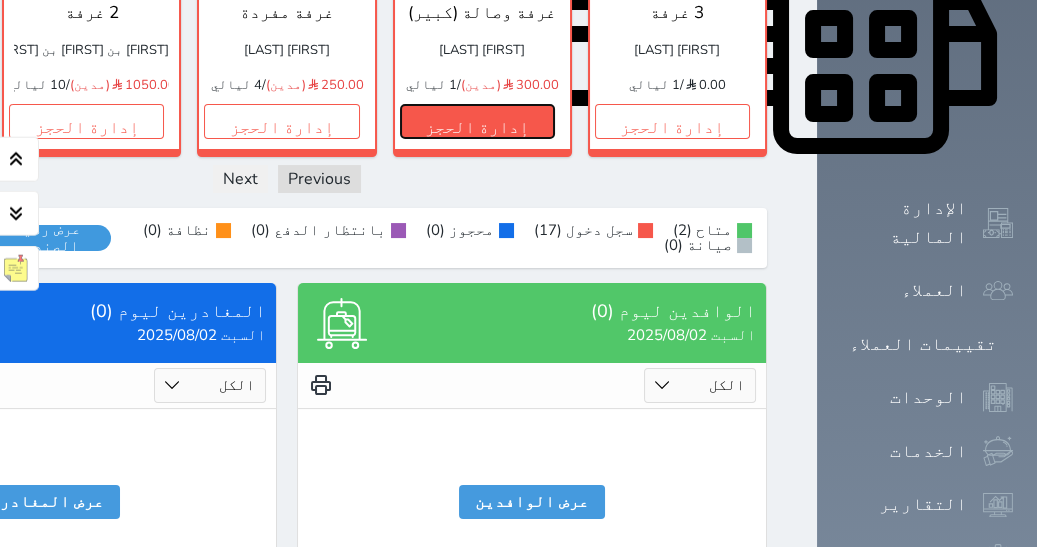 click on "إدارة الحجز" at bounding box center (477, 121) 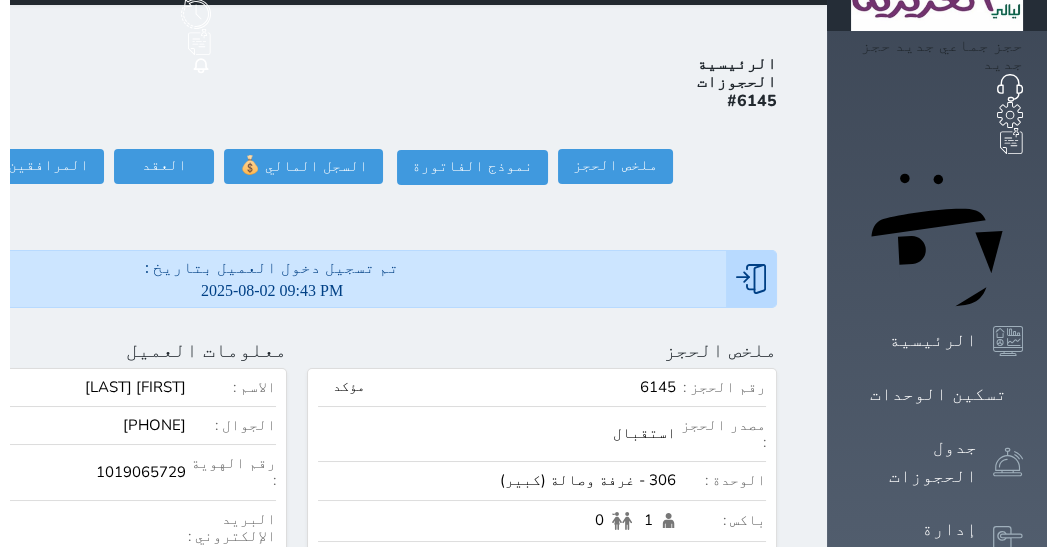 scroll, scrollTop: 0, scrollLeft: 0, axis: both 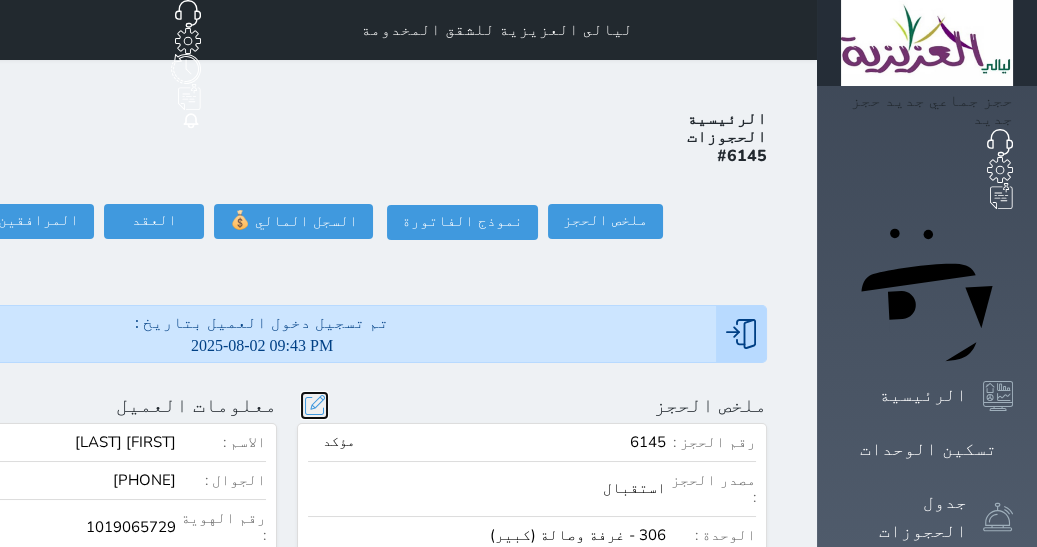 click at bounding box center [314, 405] 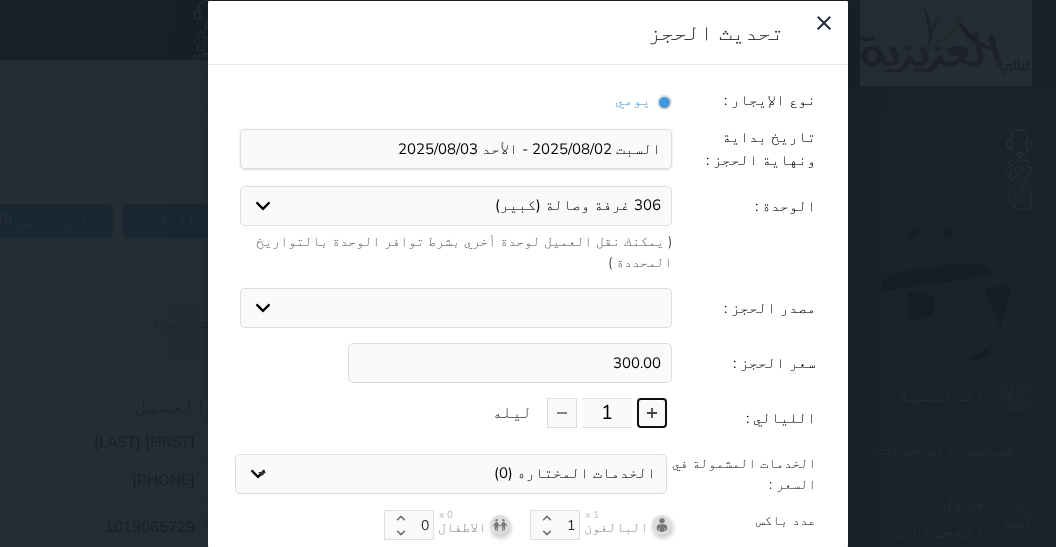 click at bounding box center (652, 413) 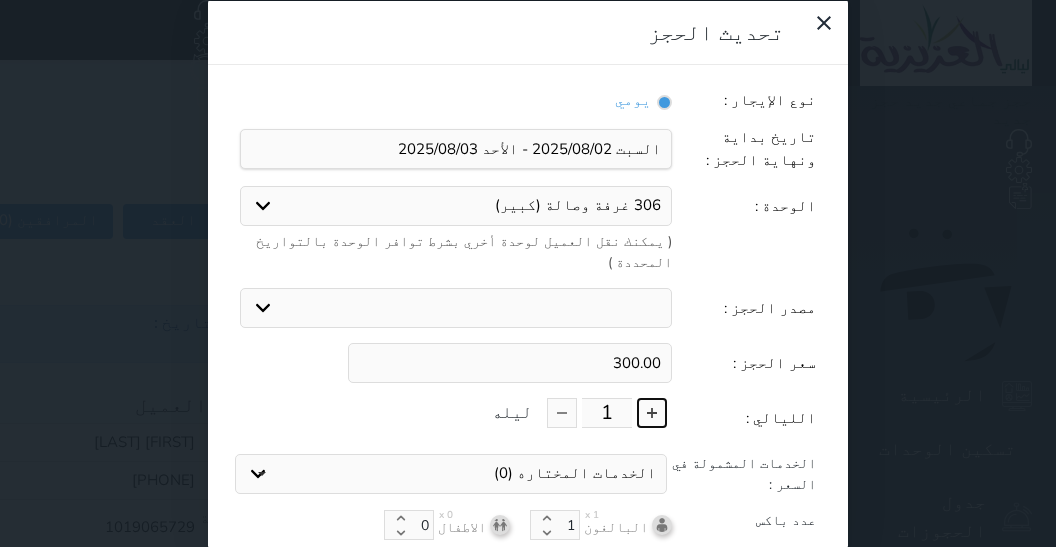 type on "2" 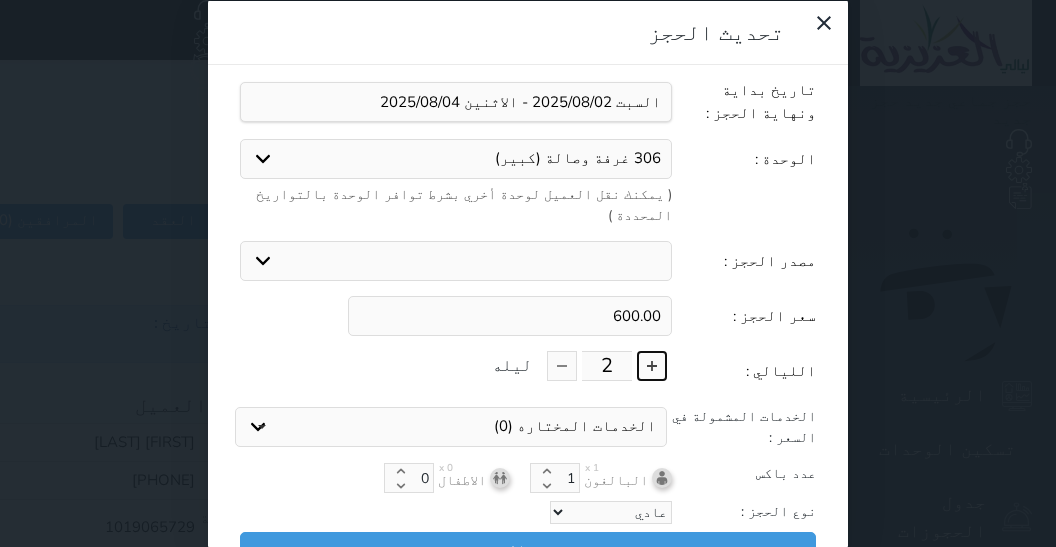 scroll, scrollTop: 47, scrollLeft: 0, axis: vertical 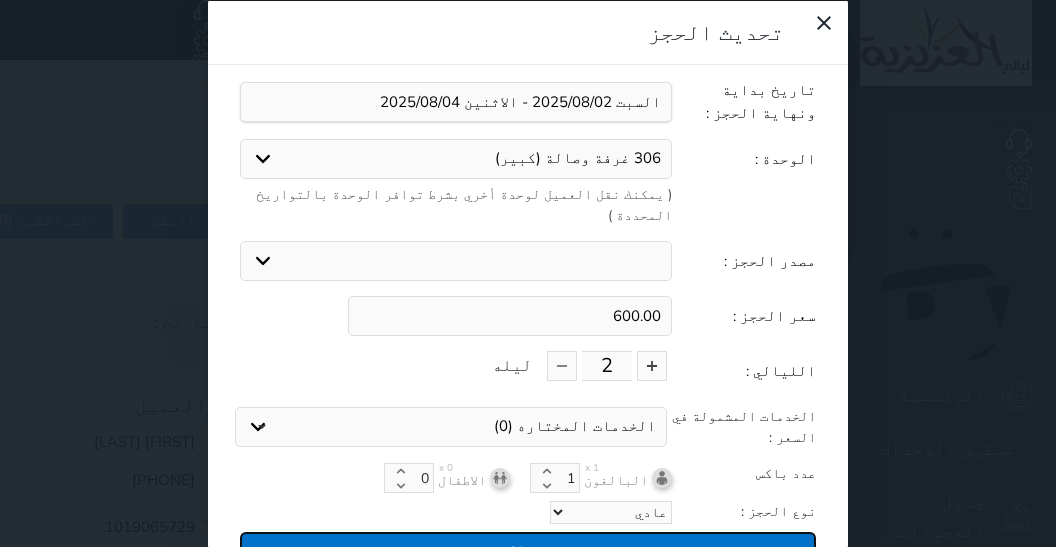 click on "تحديث الحجز" at bounding box center (528, 549) 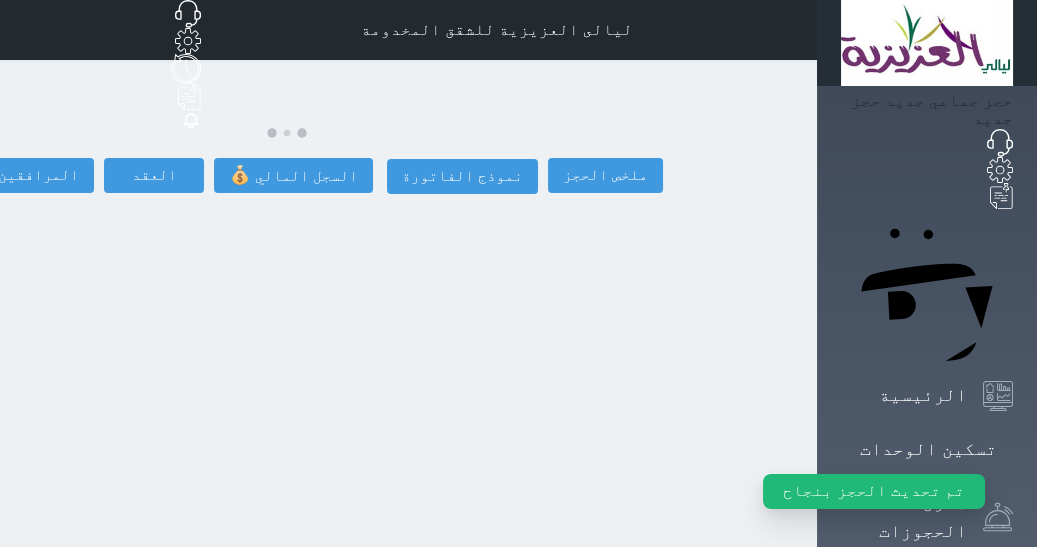select 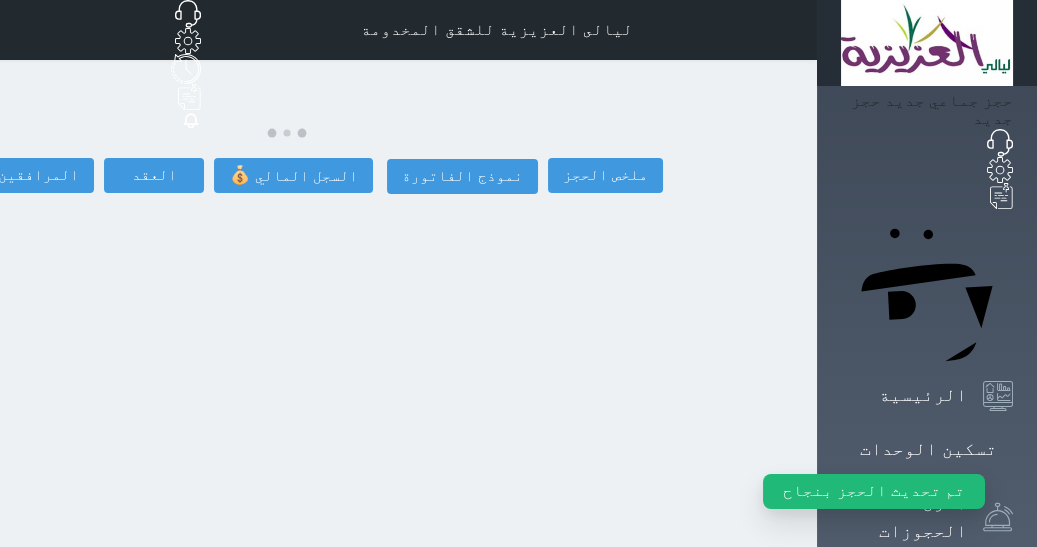 select 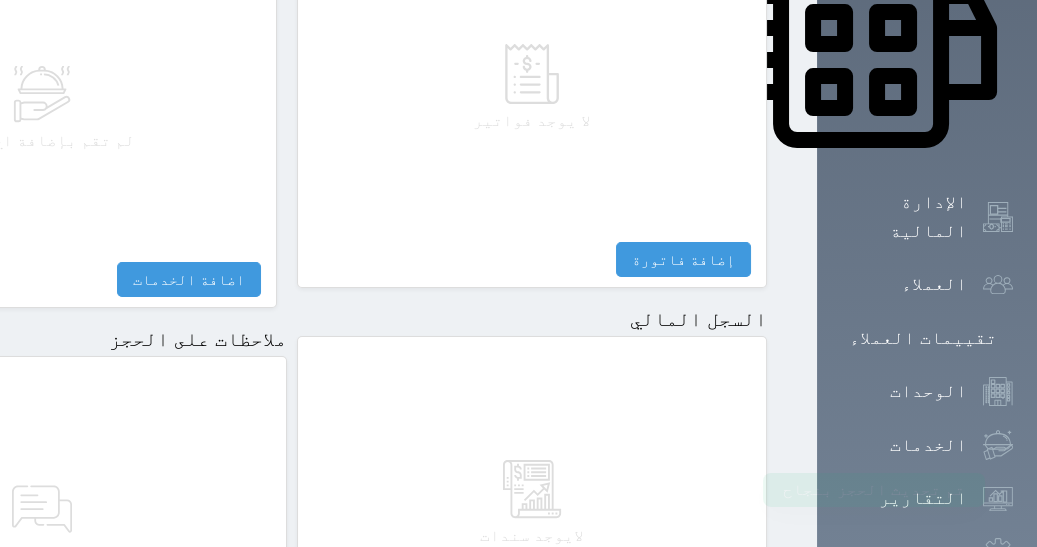 scroll, scrollTop: 1175, scrollLeft: 0, axis: vertical 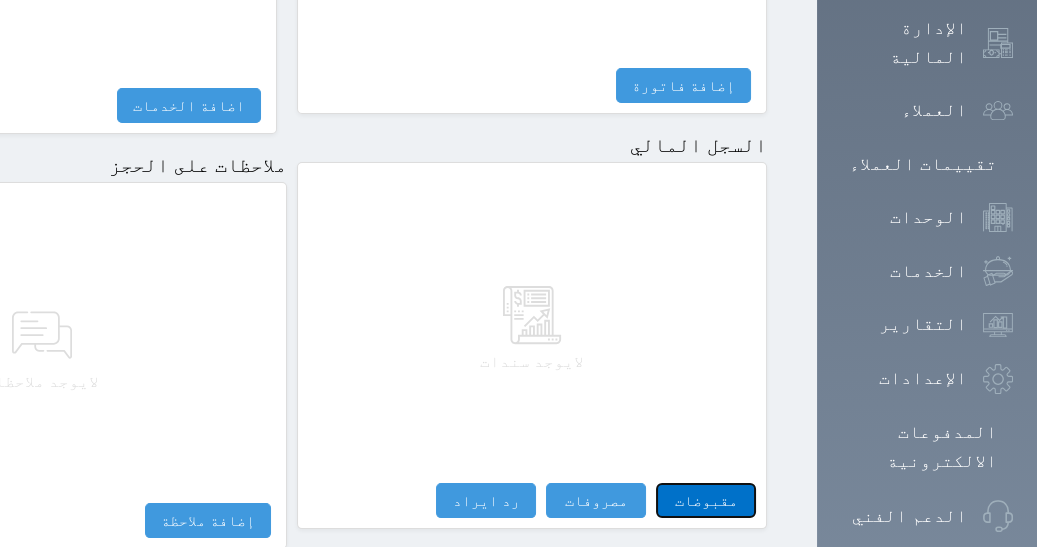 click on "مقبوضات" at bounding box center (706, 500) 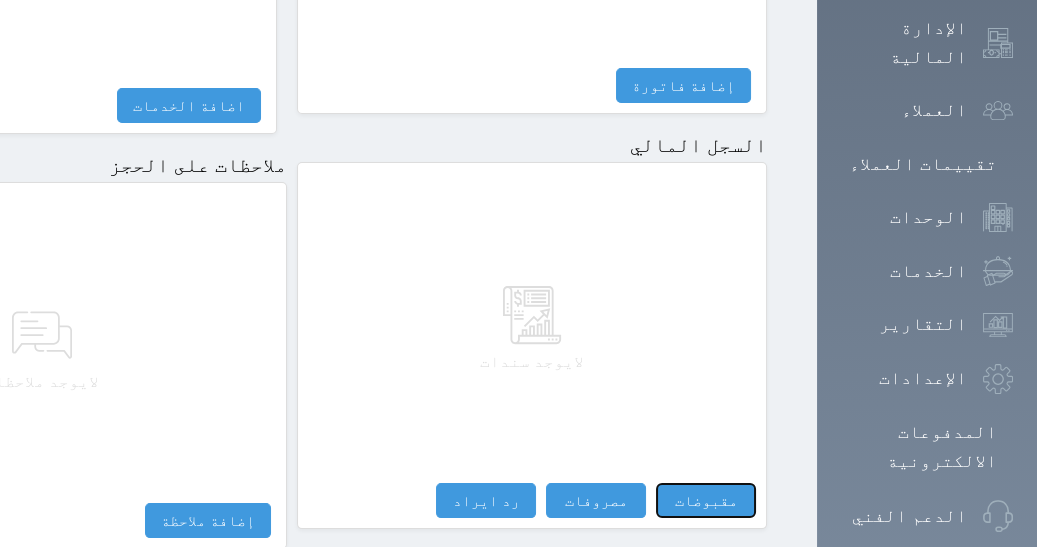 select 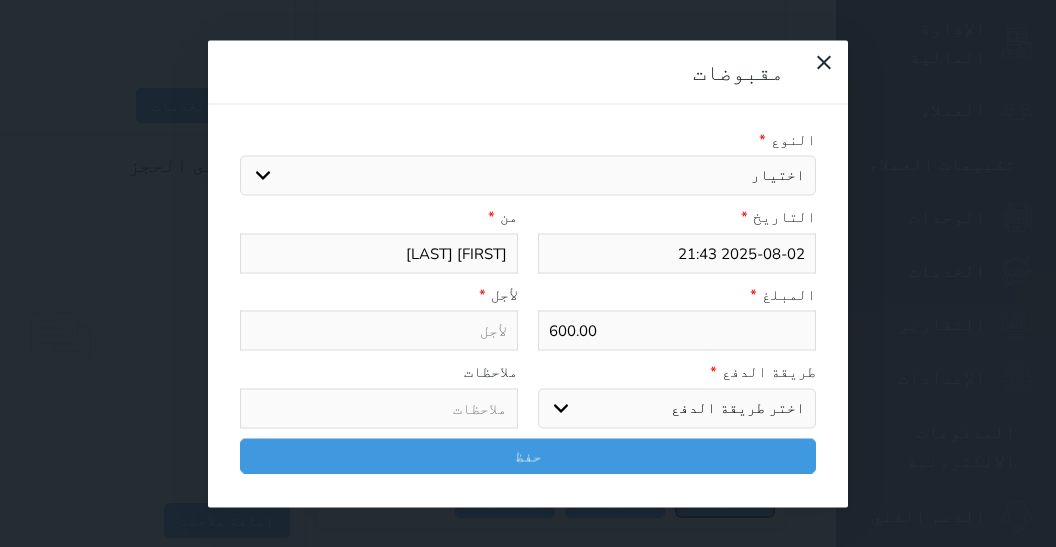 select 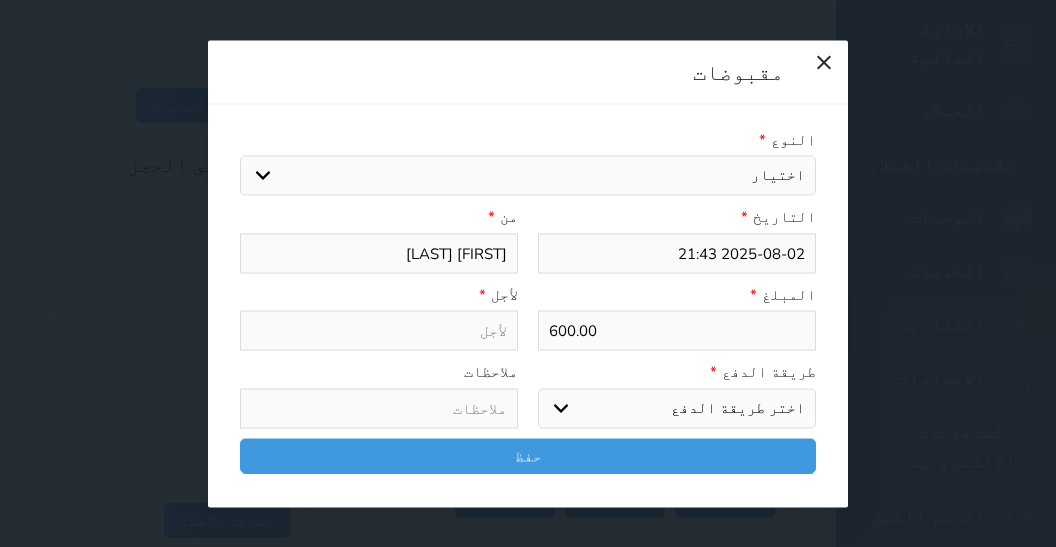 click on "اختيار   مقبوضات عامة قيمة إيجار فواتير تامين عربون لا ينطبق آخر مغسلة واي فاي - الإنترنت مواقف السيارات طعام الأغذية والمشروبات مشروبات المشروبات الباردة المشروبات الساخنة الإفطار غداء عشاء مخبز و كعك حمام سباحة الصالة الرياضية سبا و خدمات الجمال اختيار وإسقاط (خدمات النقل) ميني بار كابل - تلفزيون سرير إضافي تصفيف الشعر التسوق خدمات الجولات السياحية المنظمة خدمات الدليل السياحي" at bounding box center [528, 176] 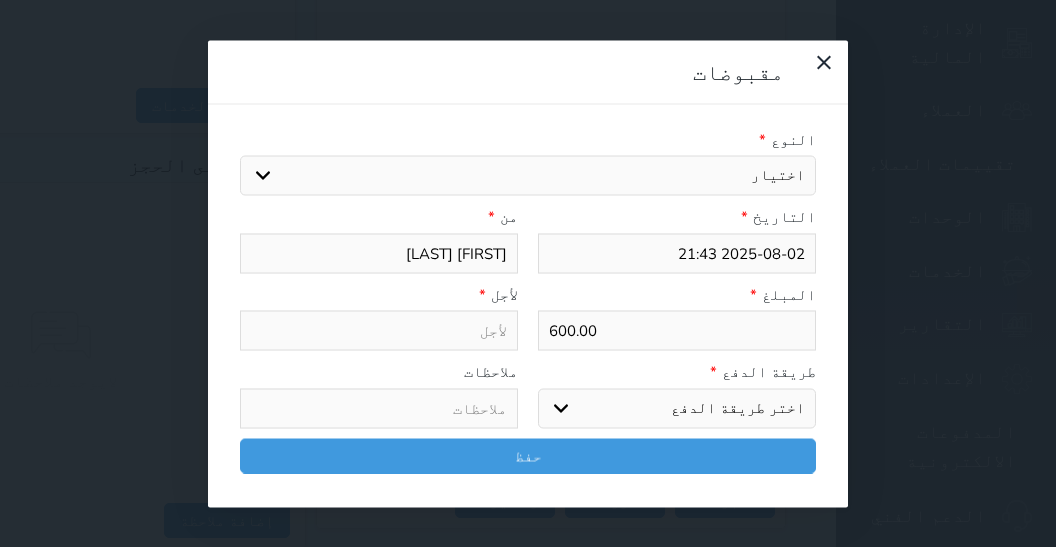 select on "2620" 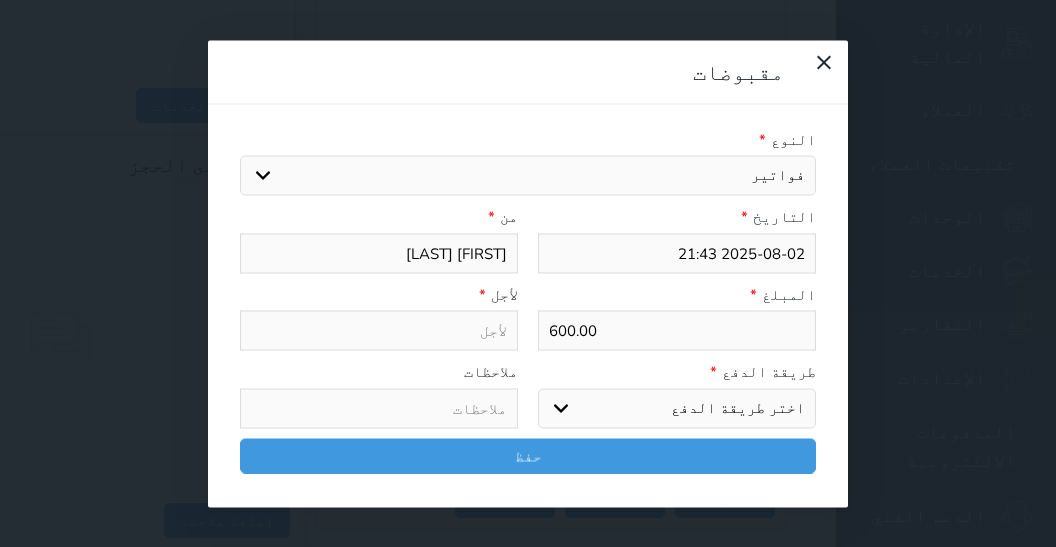 click on "فواتير" at bounding box center (0, 0) 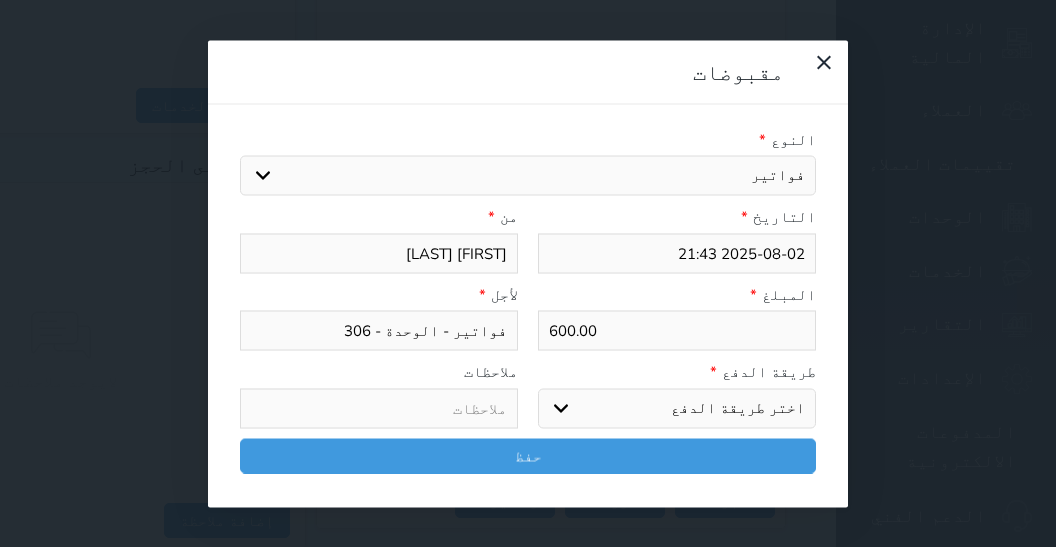 click on "اختر طريقة الدفع   دفع نقدى   تحويل بنكى   مدى   بطاقة ائتمان   آجل" at bounding box center (677, 408) 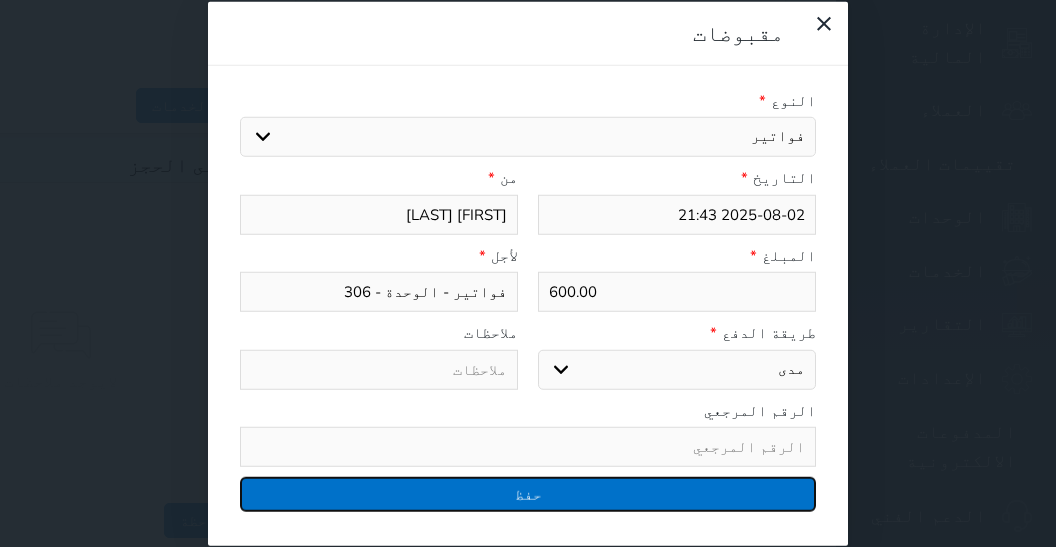 click on "حفظ" at bounding box center [528, 494] 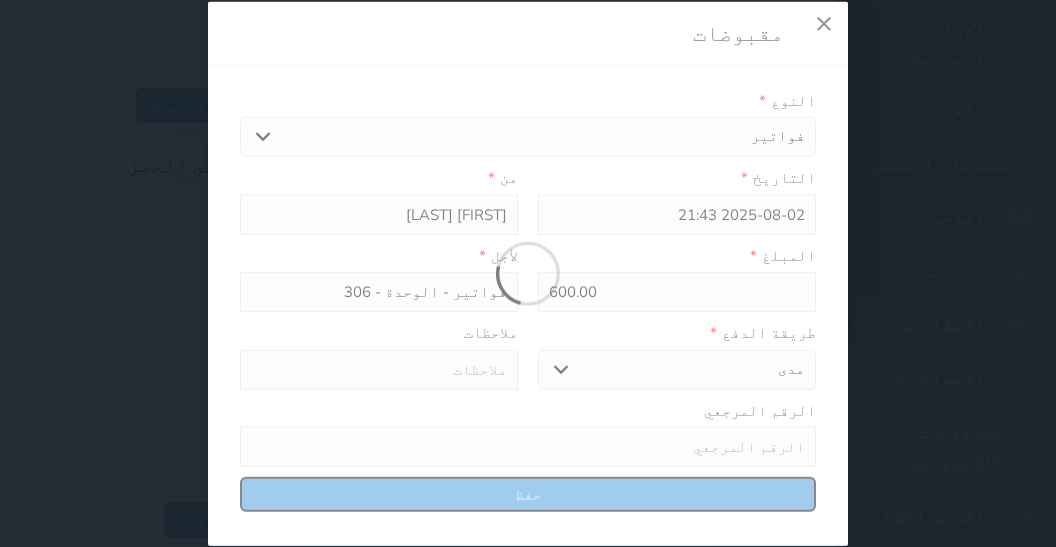 select 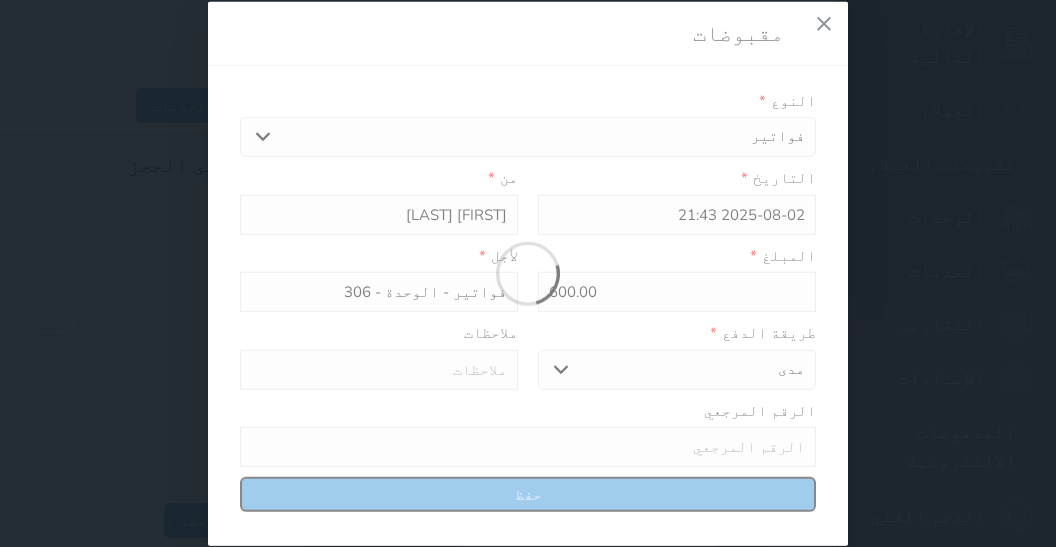 type 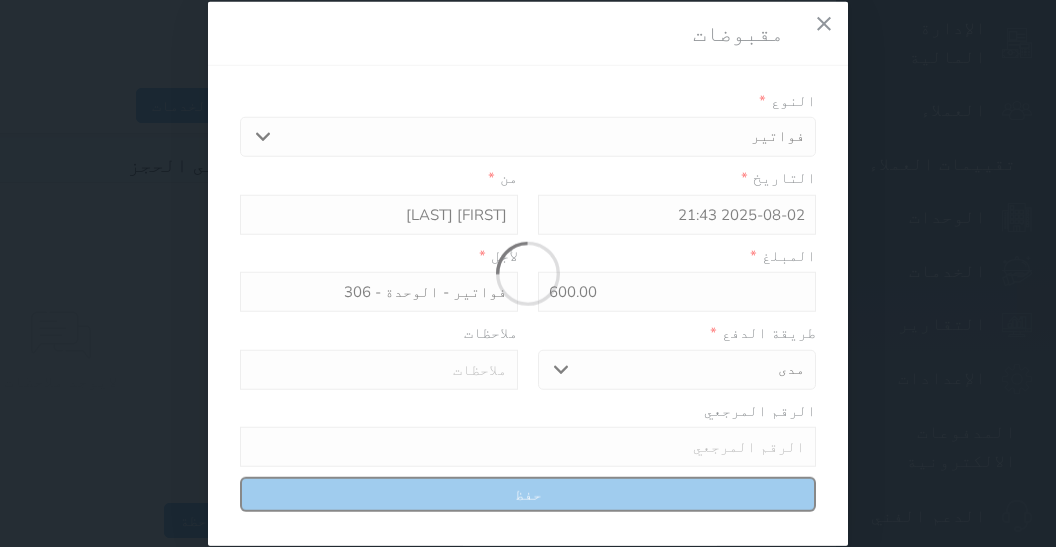 type on "0" 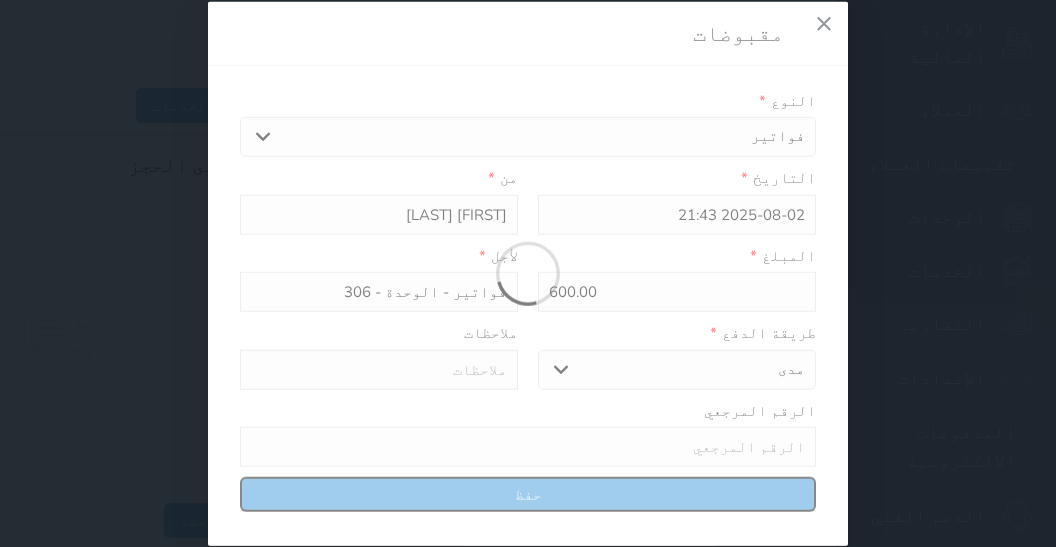 select 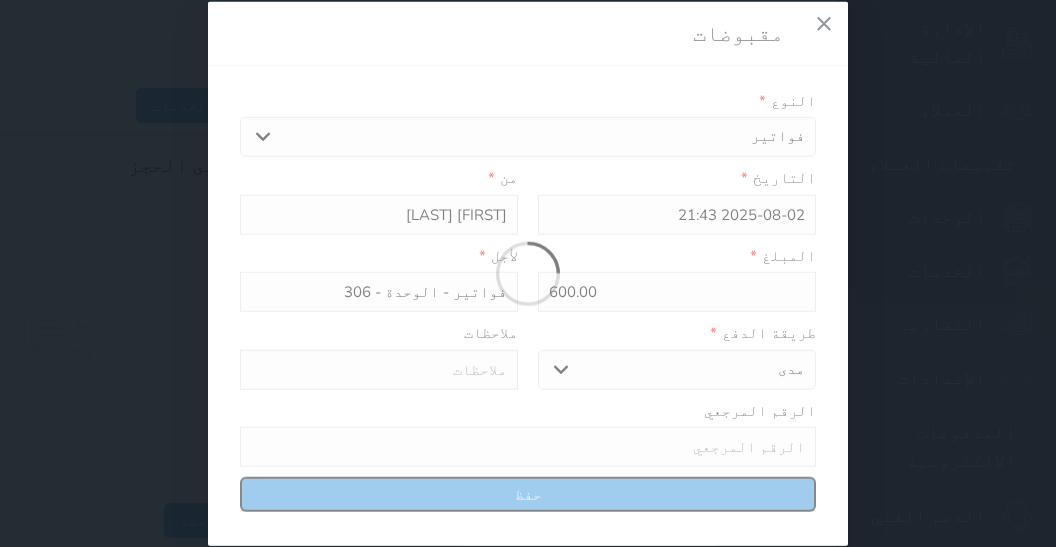 type on "0" 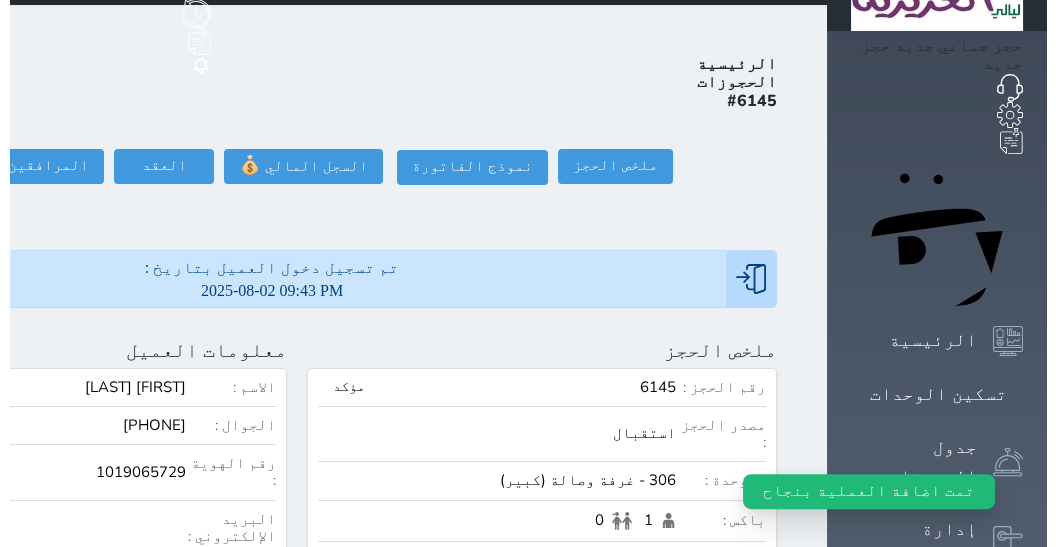 scroll, scrollTop: 33, scrollLeft: 0, axis: vertical 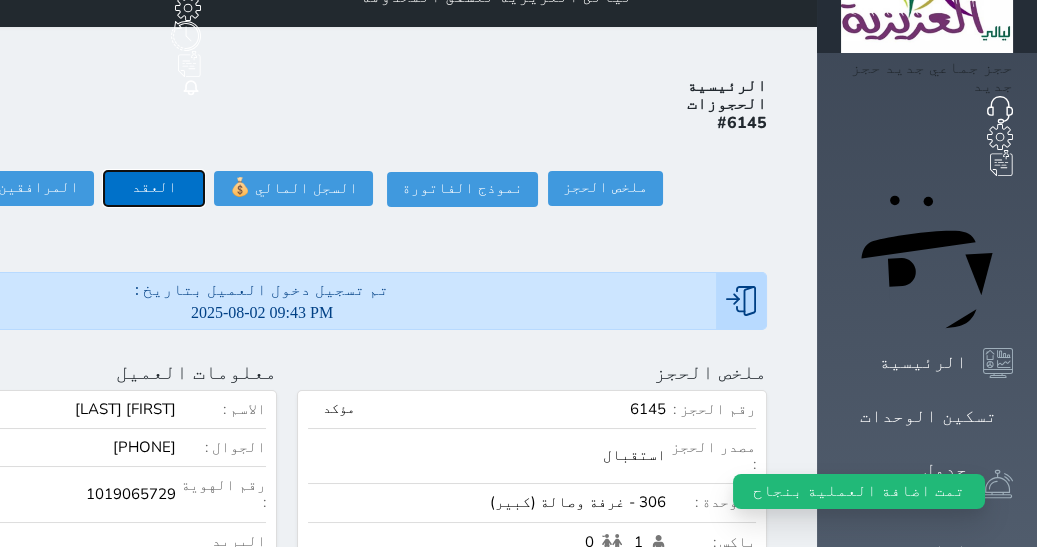 click on "العقد" at bounding box center [154, 188] 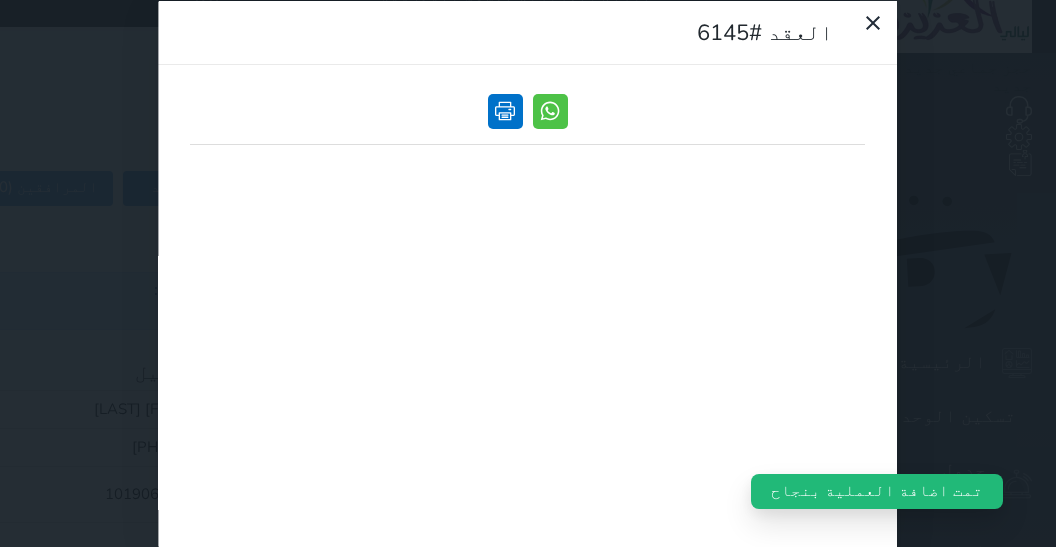 click at bounding box center (505, 110) 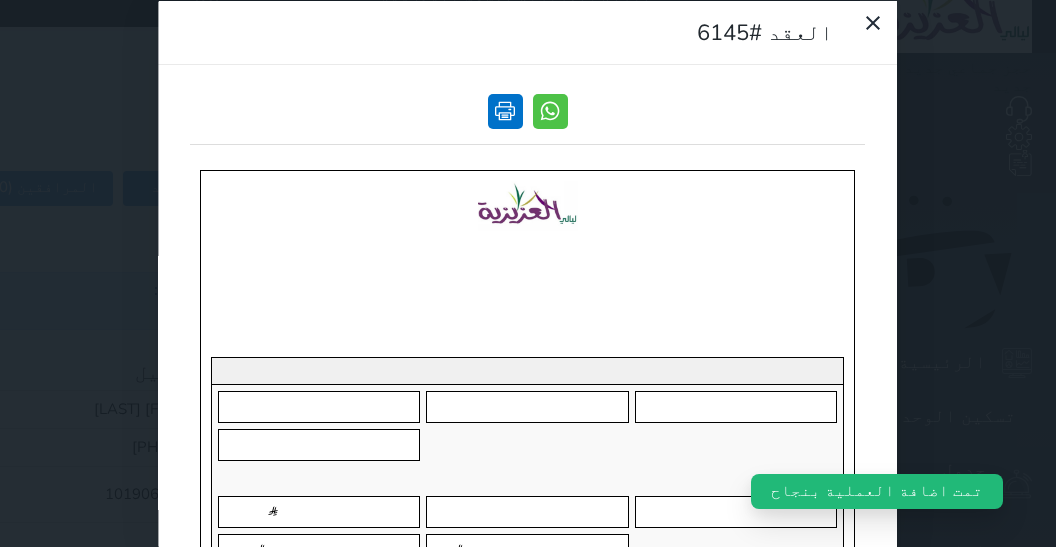 scroll, scrollTop: 0, scrollLeft: 0, axis: both 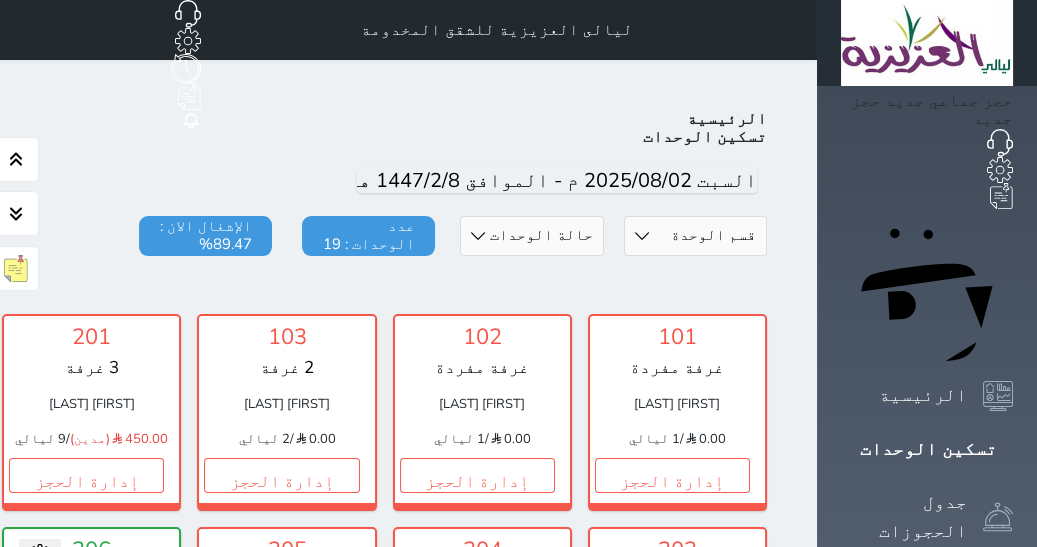 type on "السبت 1449/01/20 م - الموافق 1355/12/NaN هـ" 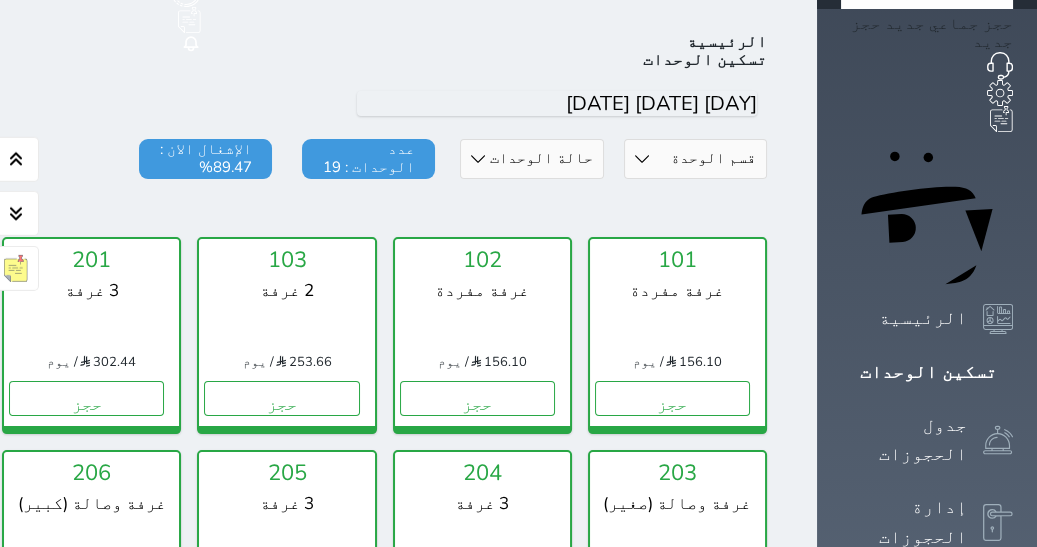 scroll, scrollTop: 77, scrollLeft: 0, axis: vertical 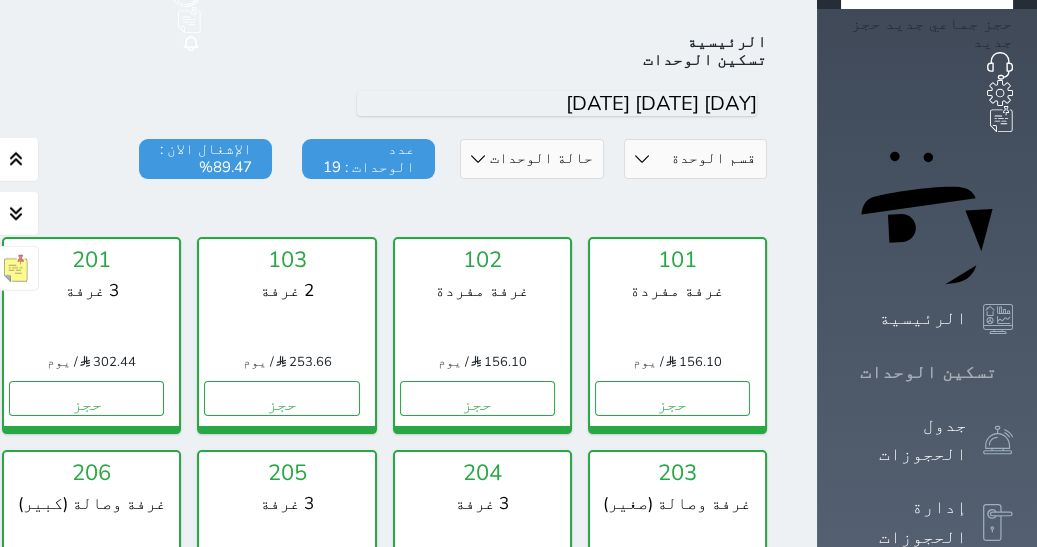 click at bounding box center [1013, 372] 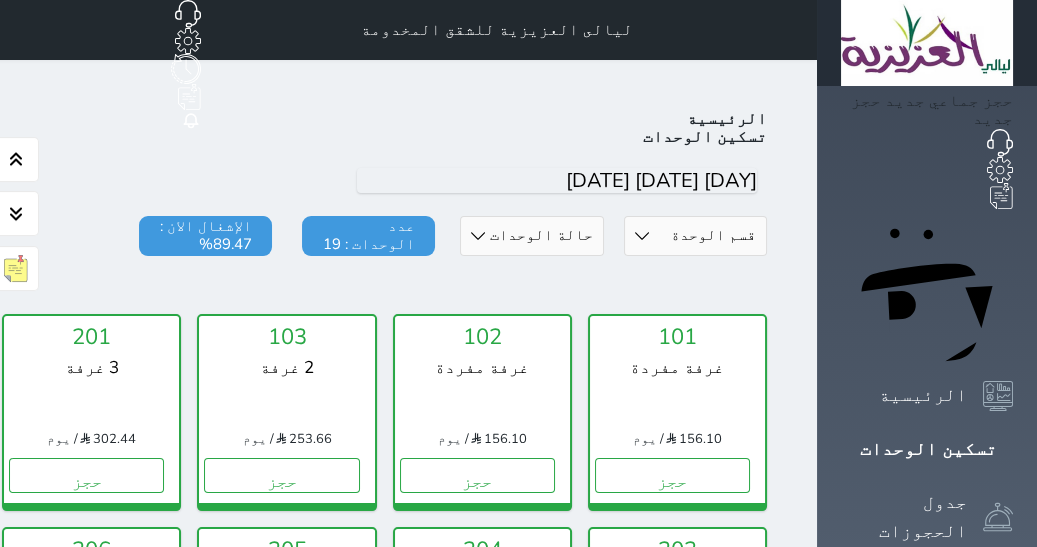 scroll, scrollTop: 77, scrollLeft: 0, axis: vertical 